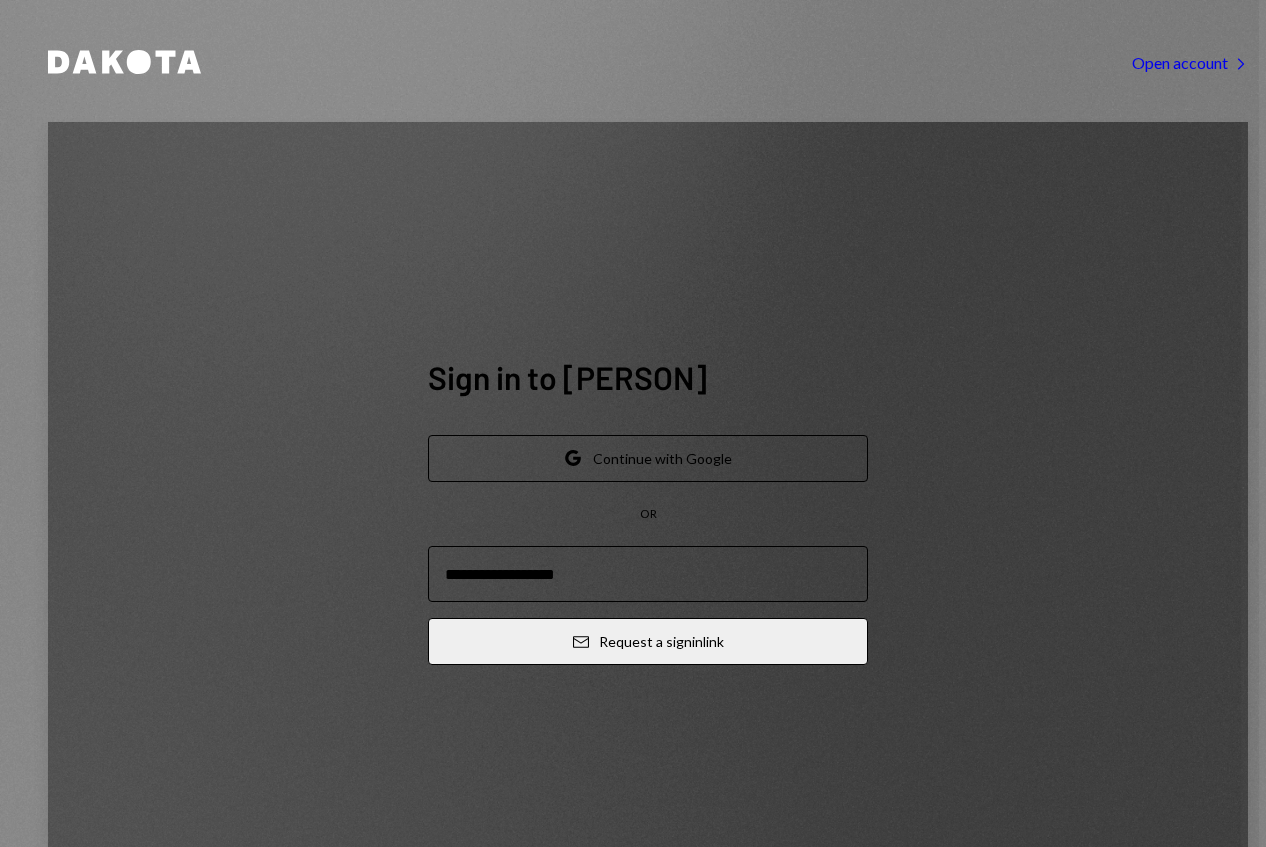 scroll, scrollTop: 0, scrollLeft: 0, axis: both 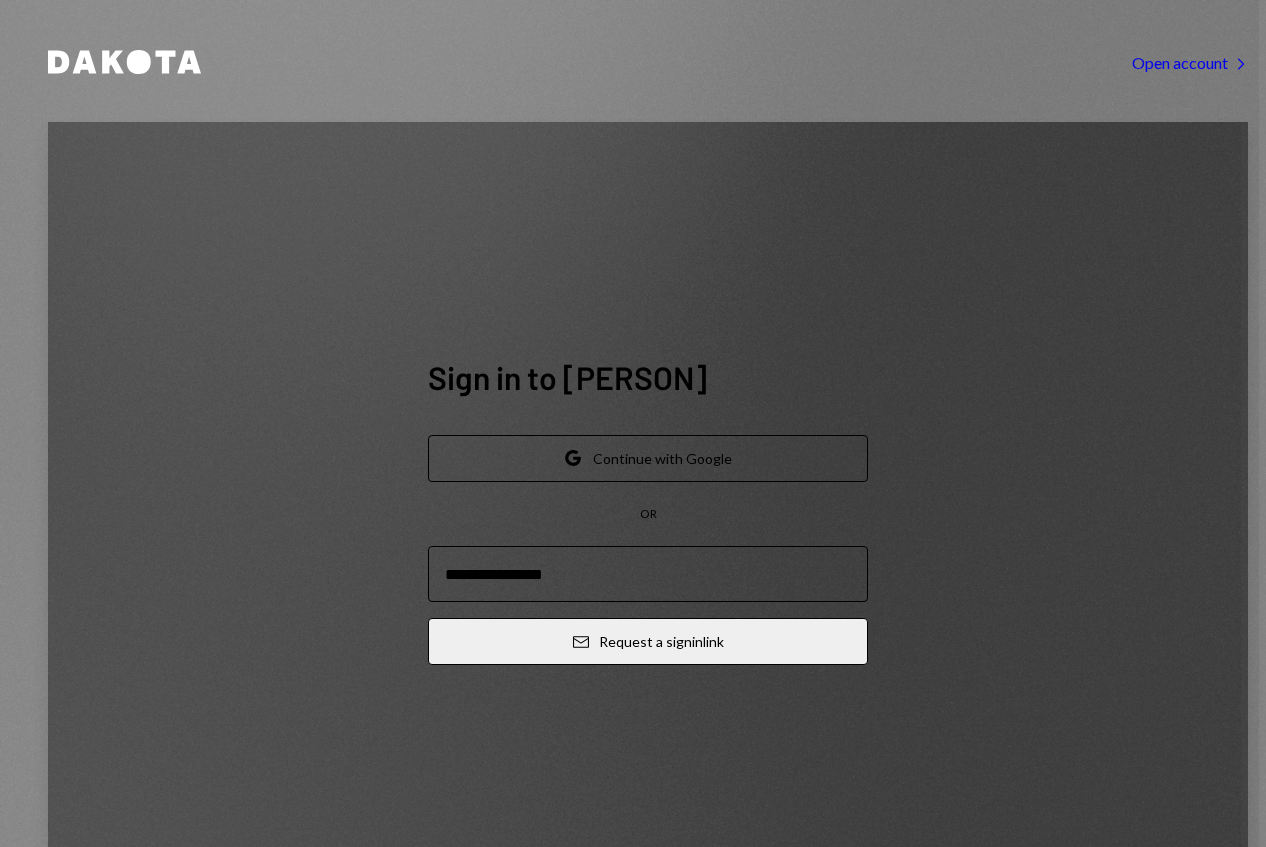 type on "**********" 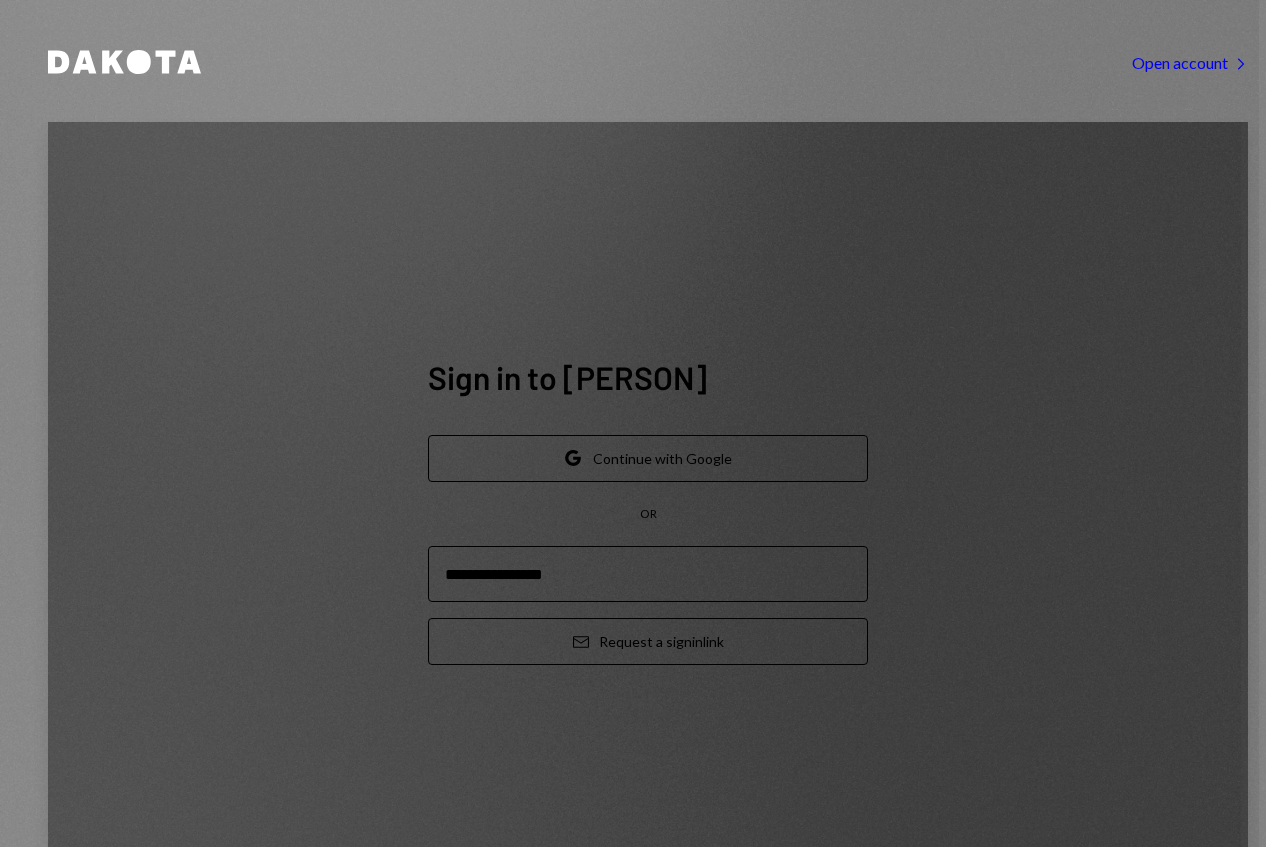click on "Email Request a sign  in  link" at bounding box center [648, 641] 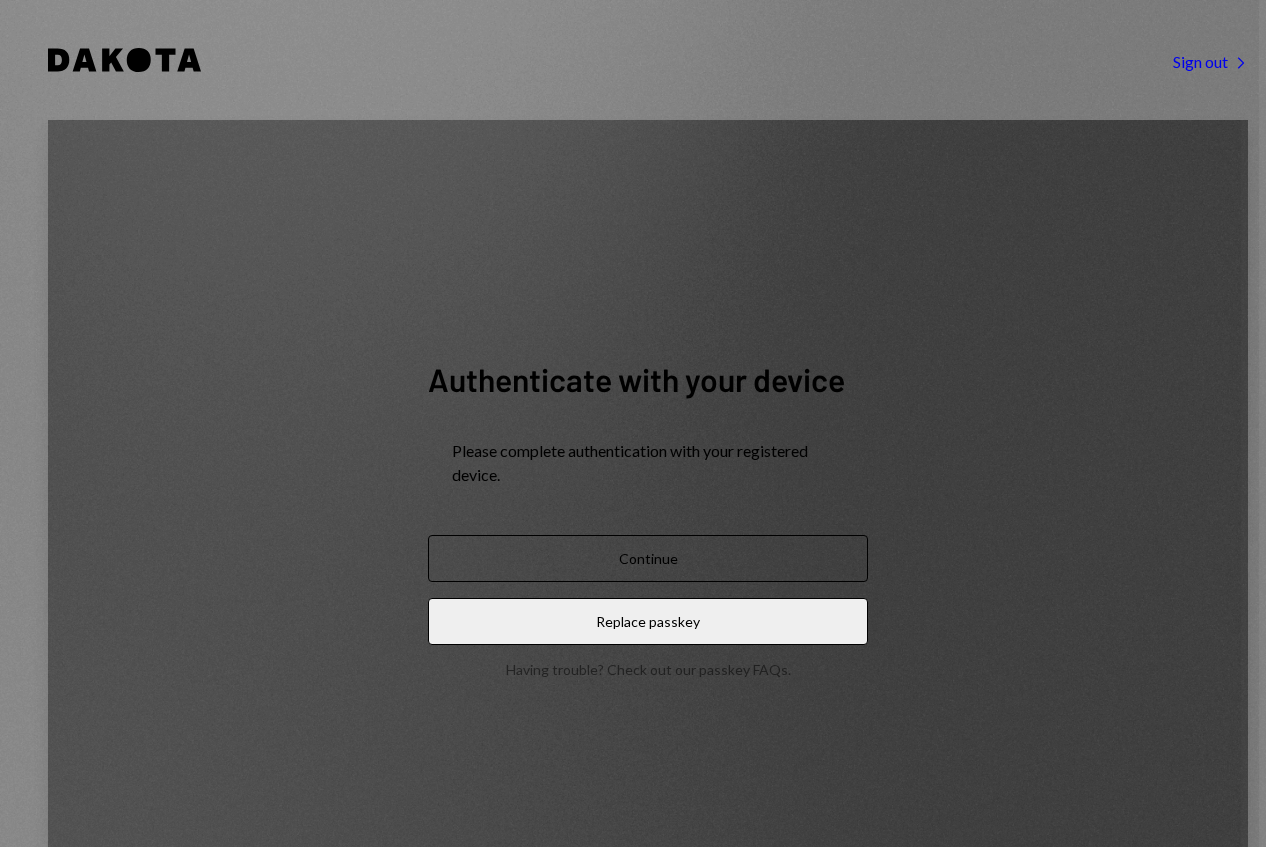 scroll, scrollTop: 0, scrollLeft: 0, axis: both 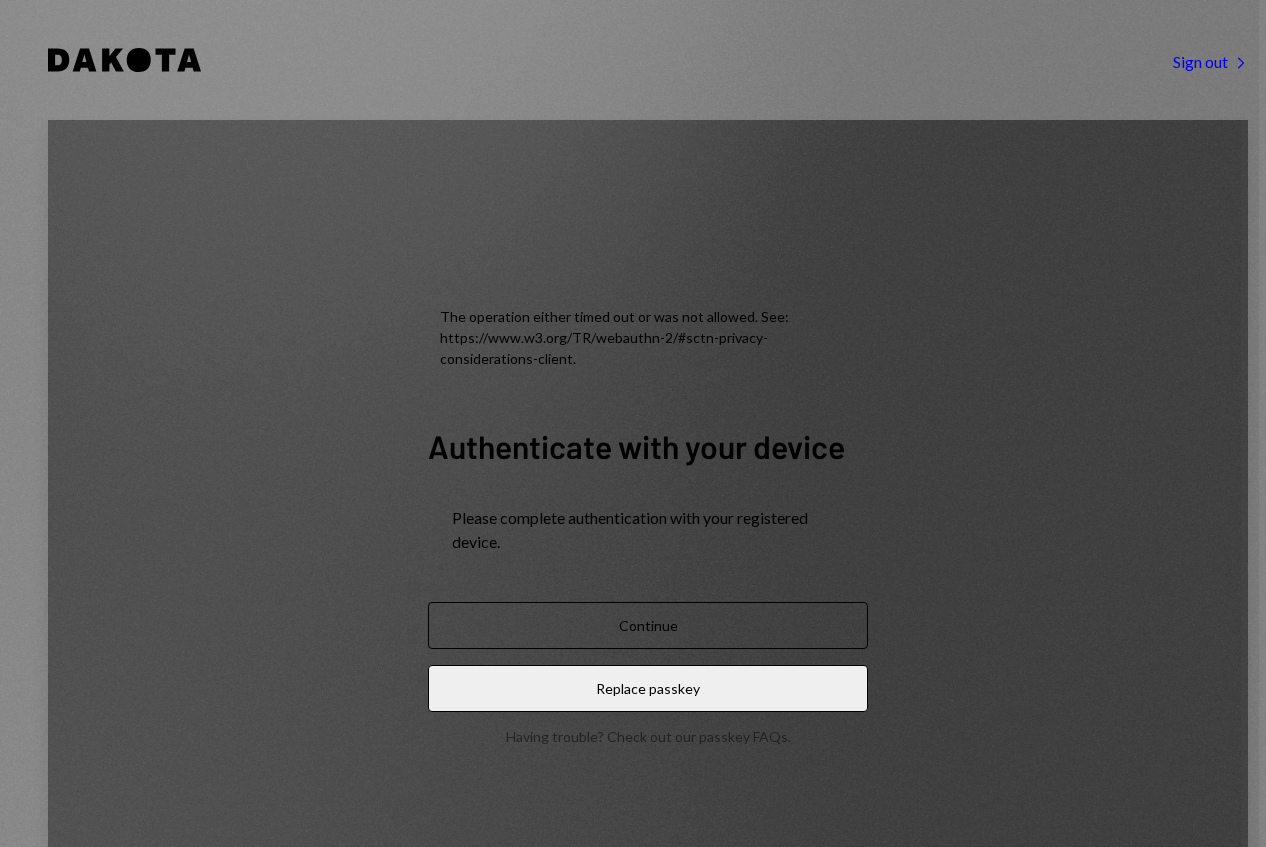 click on "Continue" at bounding box center (648, 625) 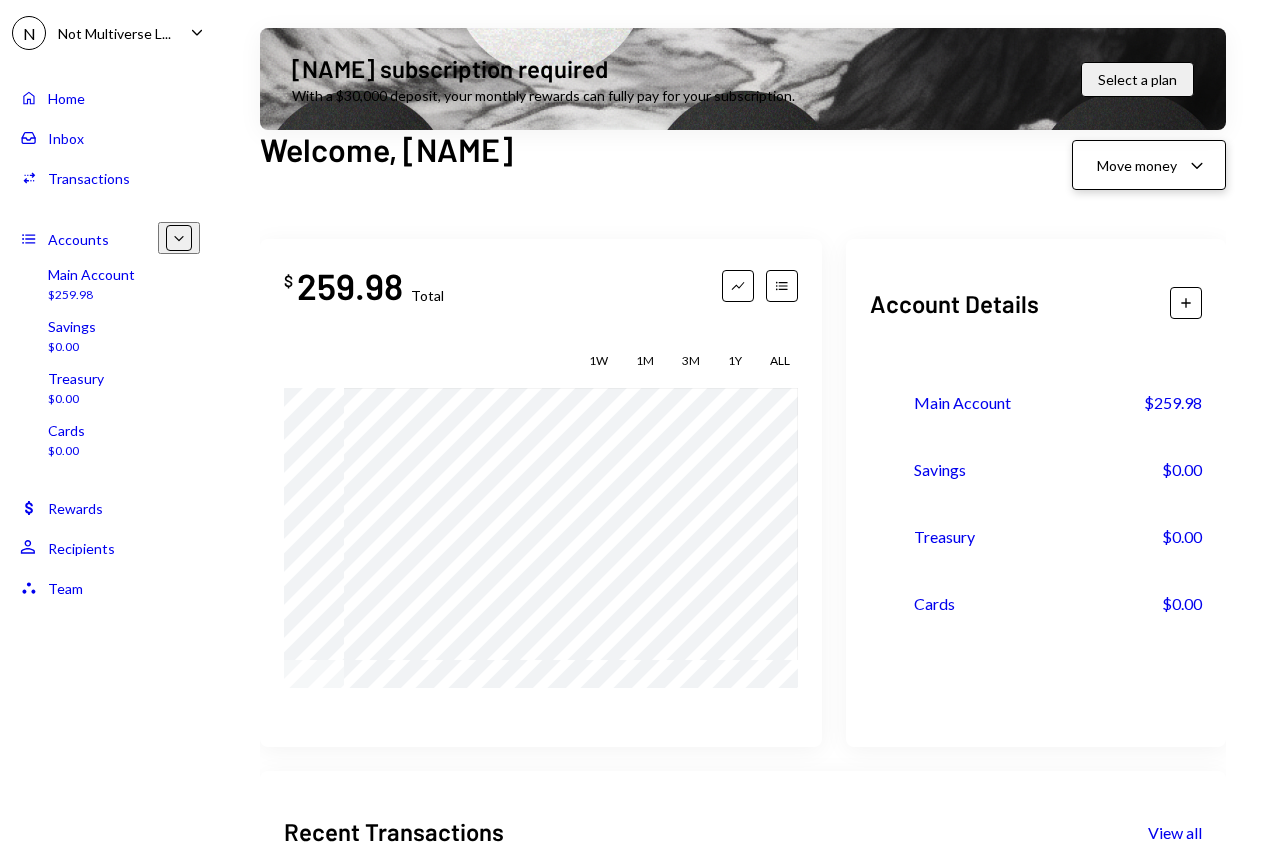 click on "Move money" at bounding box center [1137, 165] 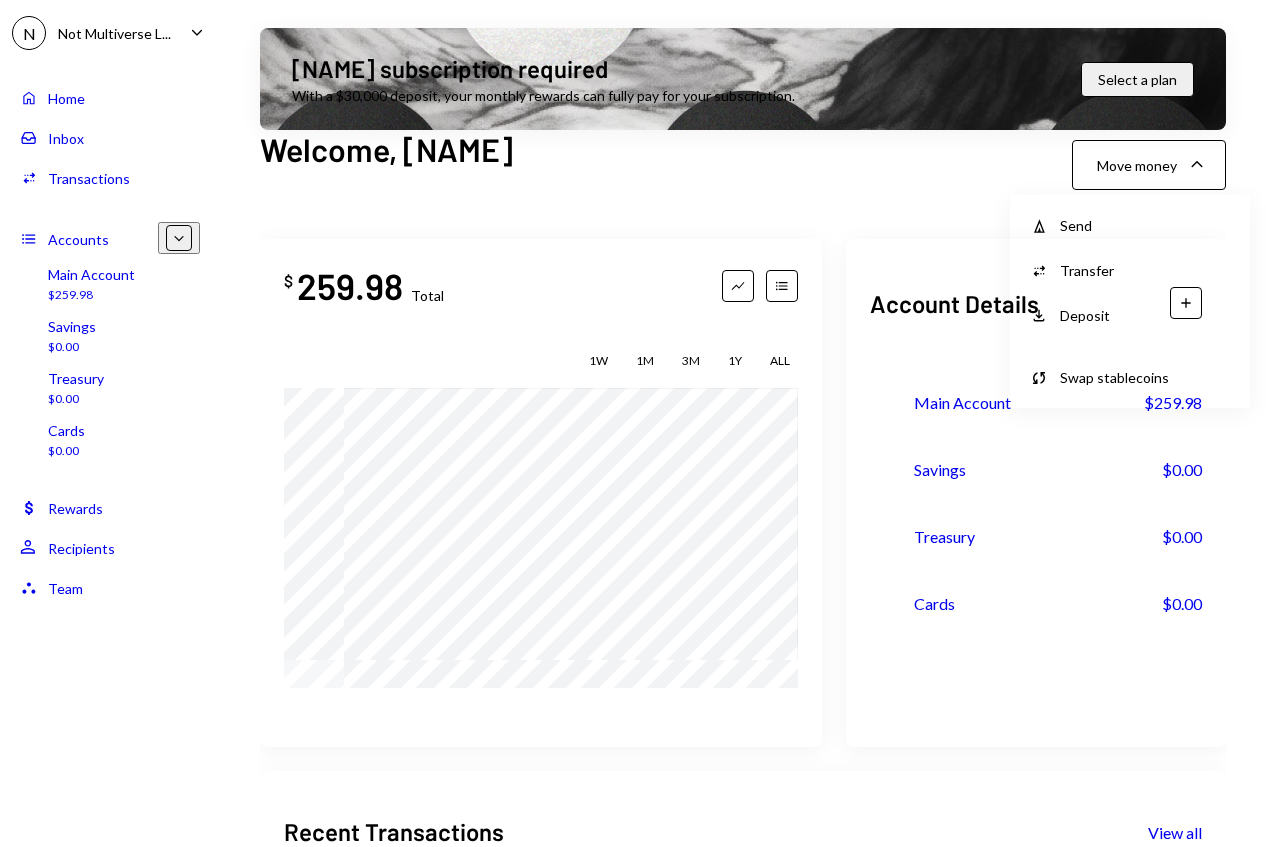 click on "Send" at bounding box center [1145, 225] 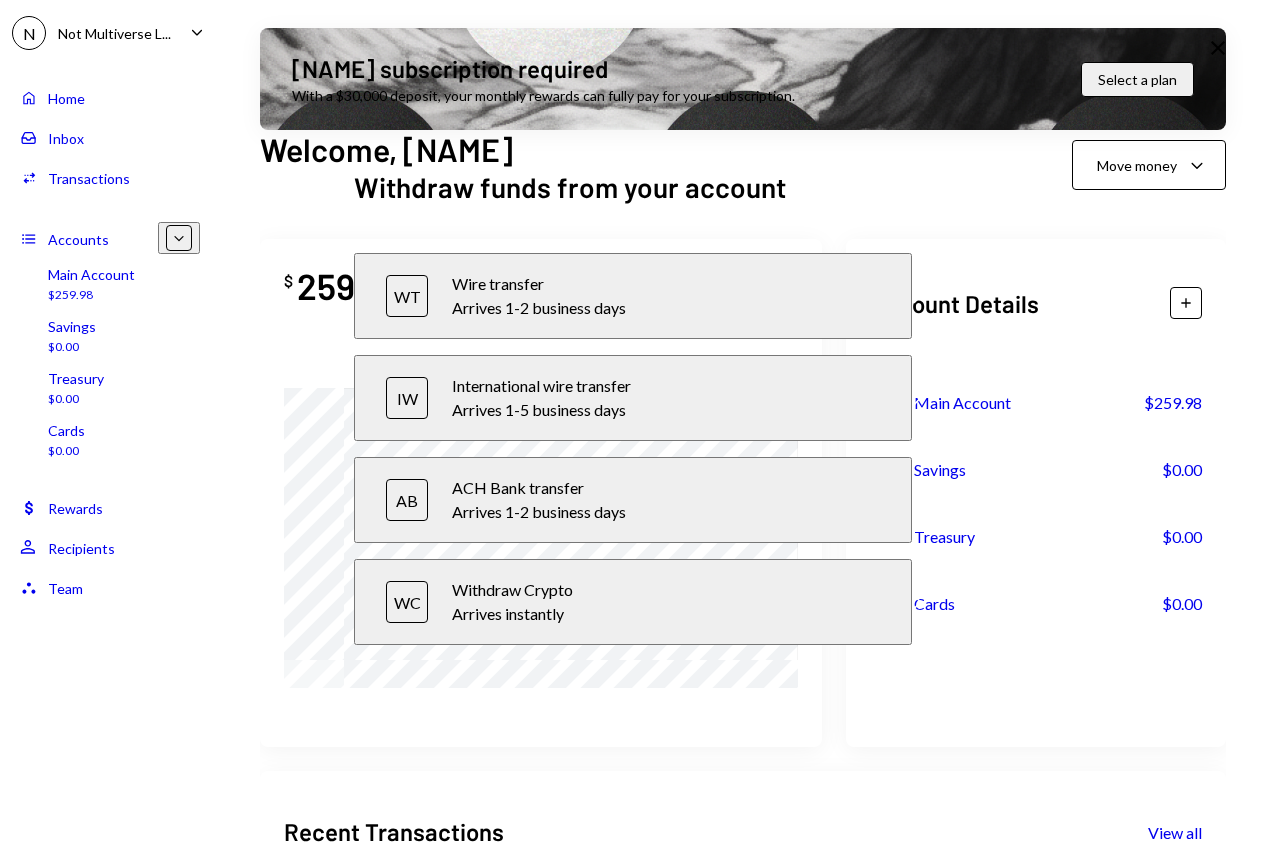 click on "Arrives 1-5 business days" at bounding box center [666, 308] 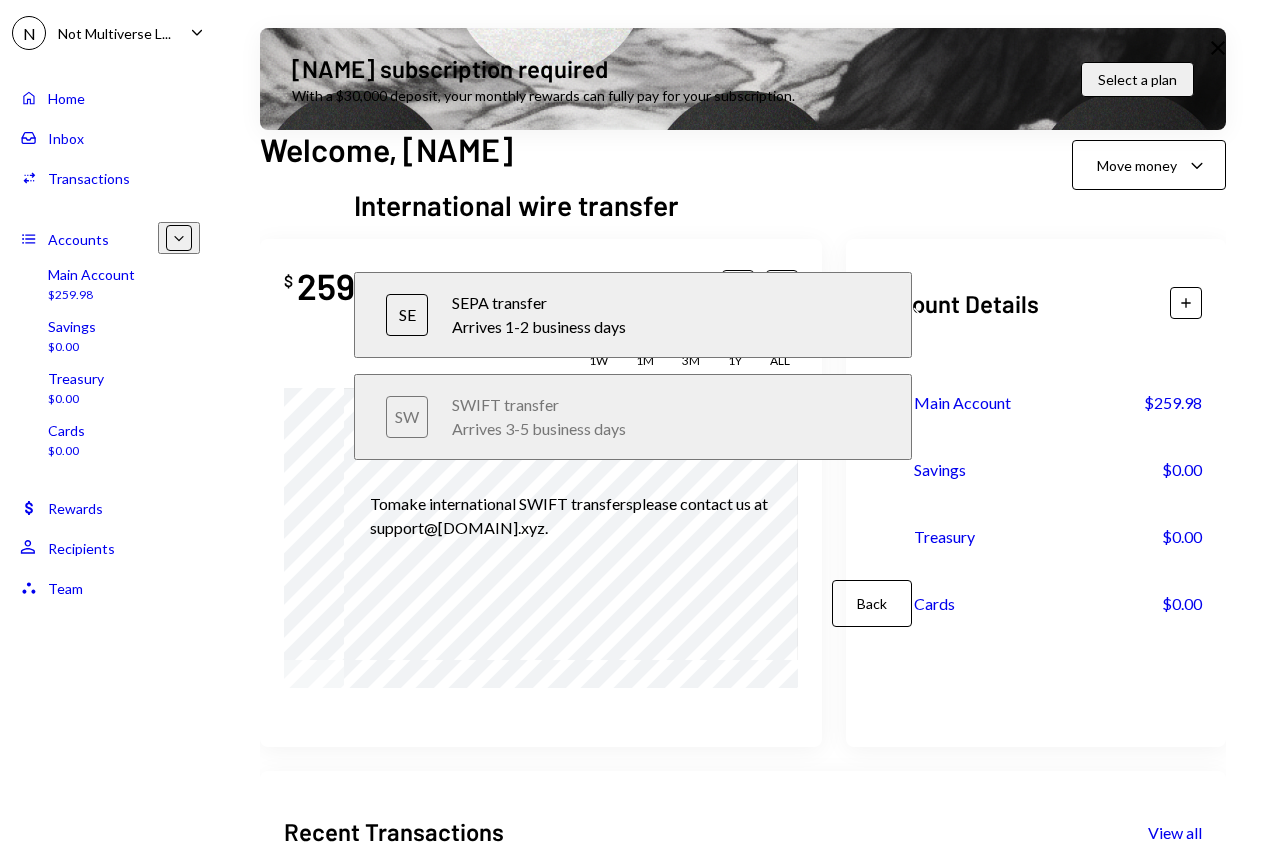click on "Back" at bounding box center [872, 603] 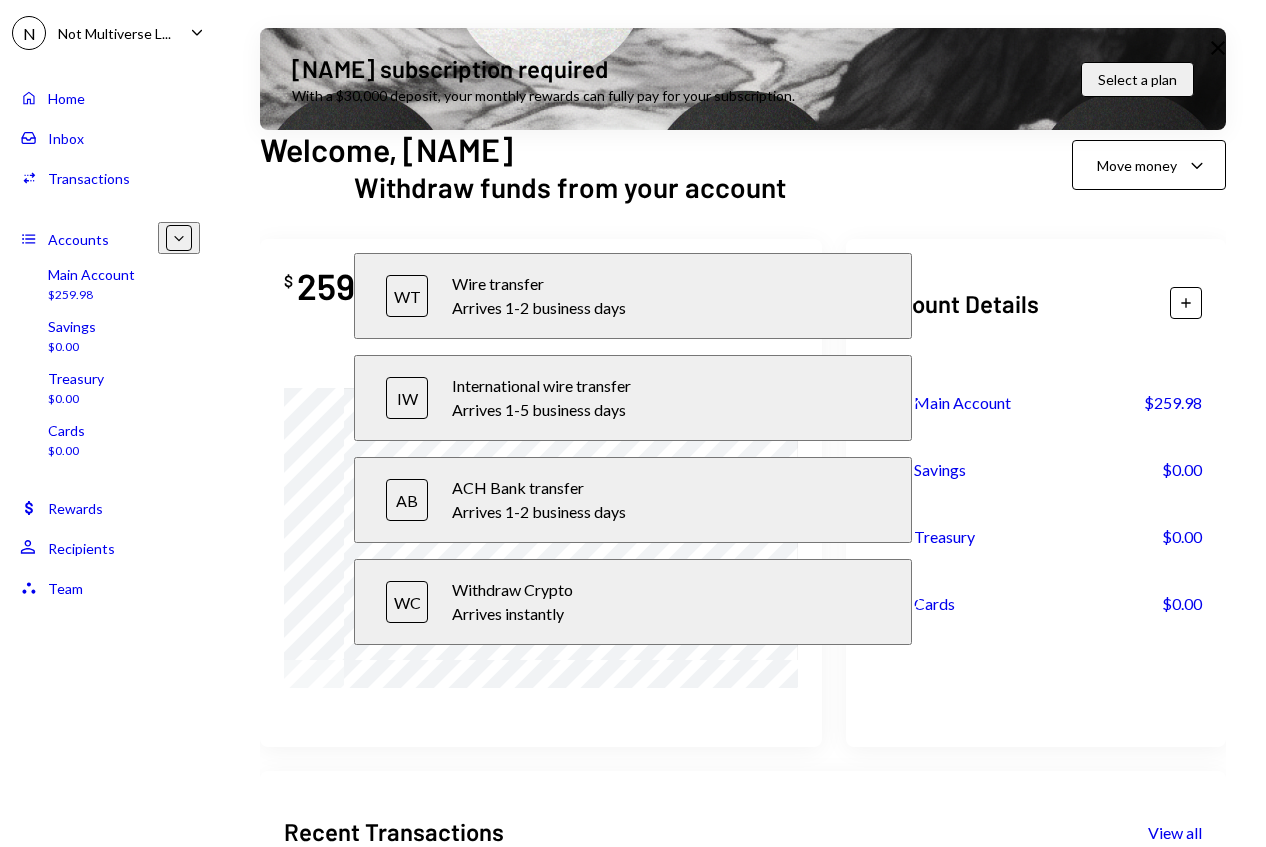click on "Withdraw funds from your account WT Wire transfer Arrives 1-2 business days Chevron Right IW International wire transfer Arrives 1-5 business days Chevron Right AB ACH Bank transfer Arrives 1-2 business days Chevron Right WC Withdraw Crypto Arrives instantly Chevron Right Close" at bounding box center [633, 423] 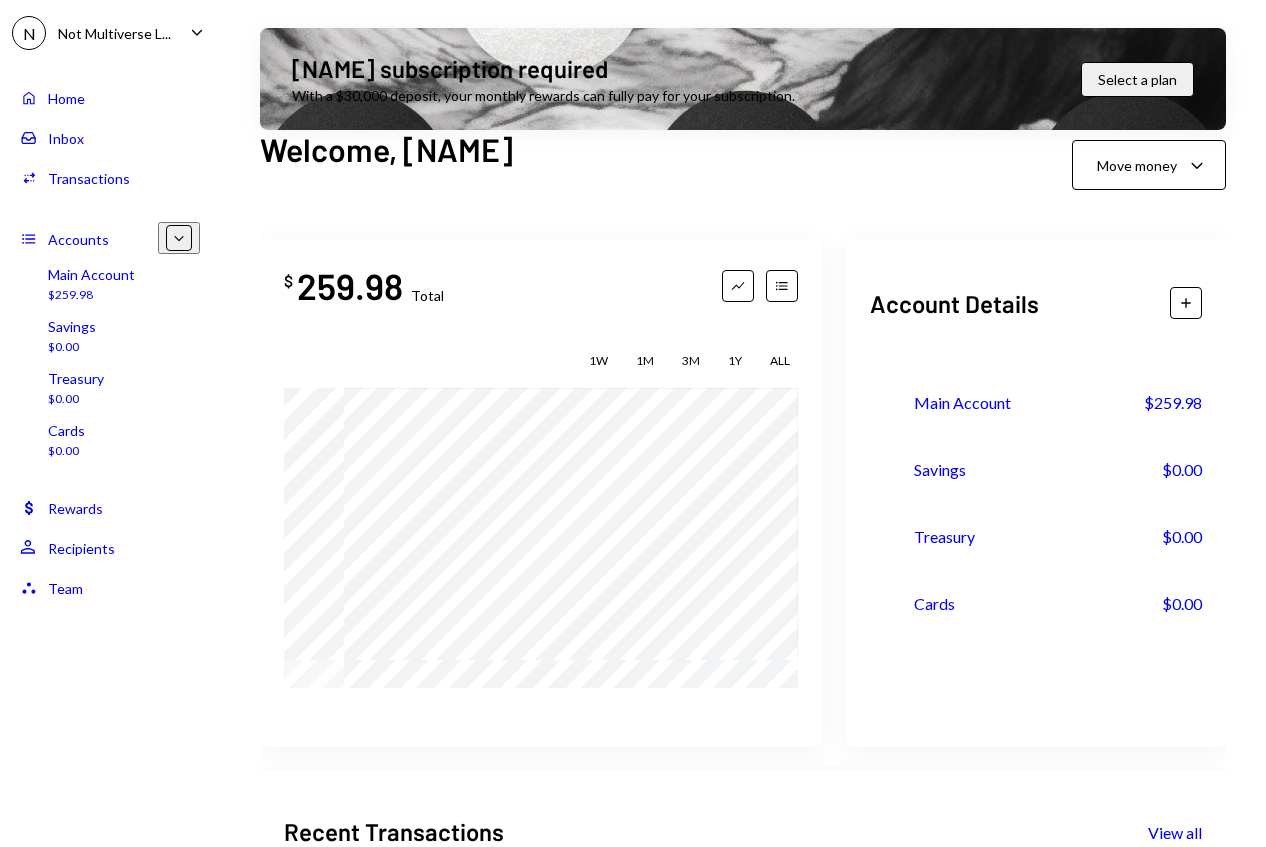 click on "Inbox Inbox" at bounding box center [110, 137] 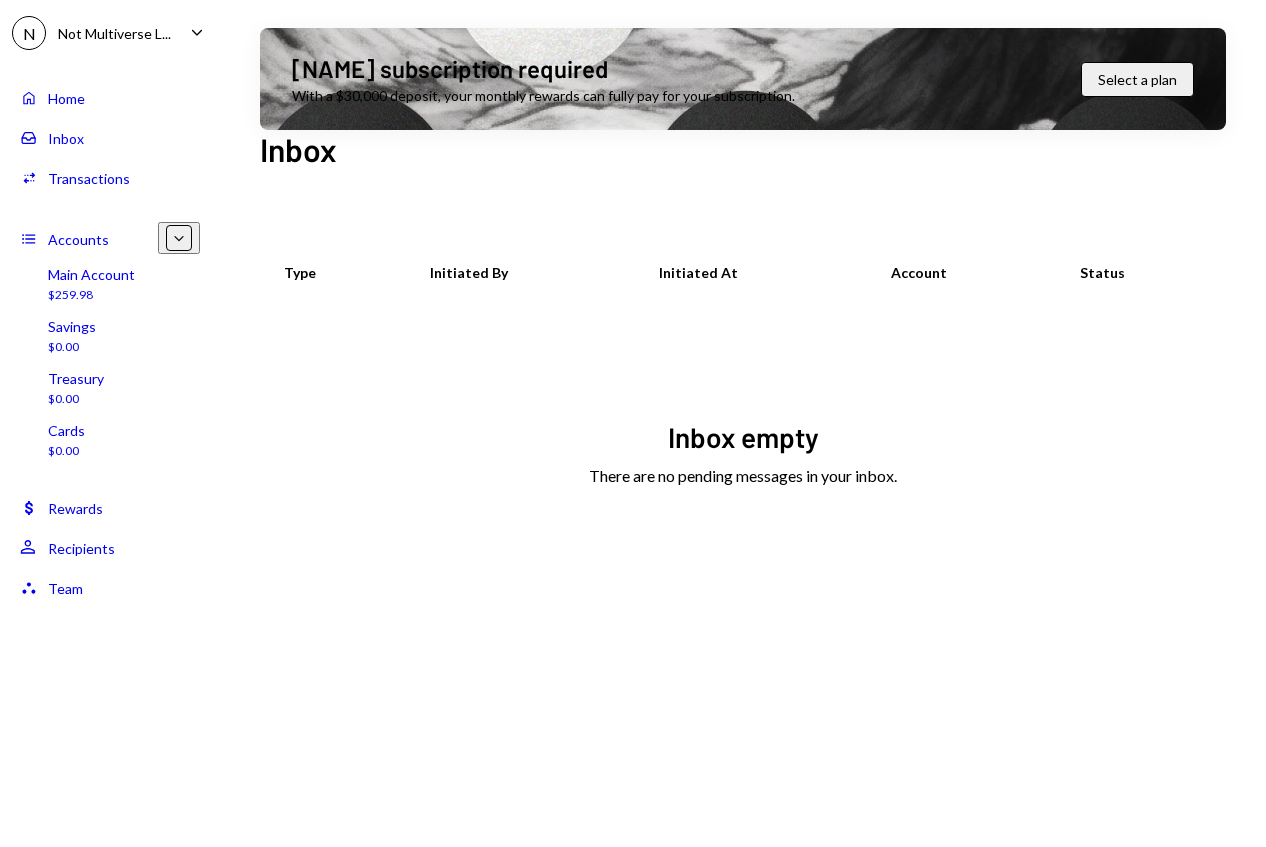 click on "Inbox Inbox" at bounding box center [110, 138] 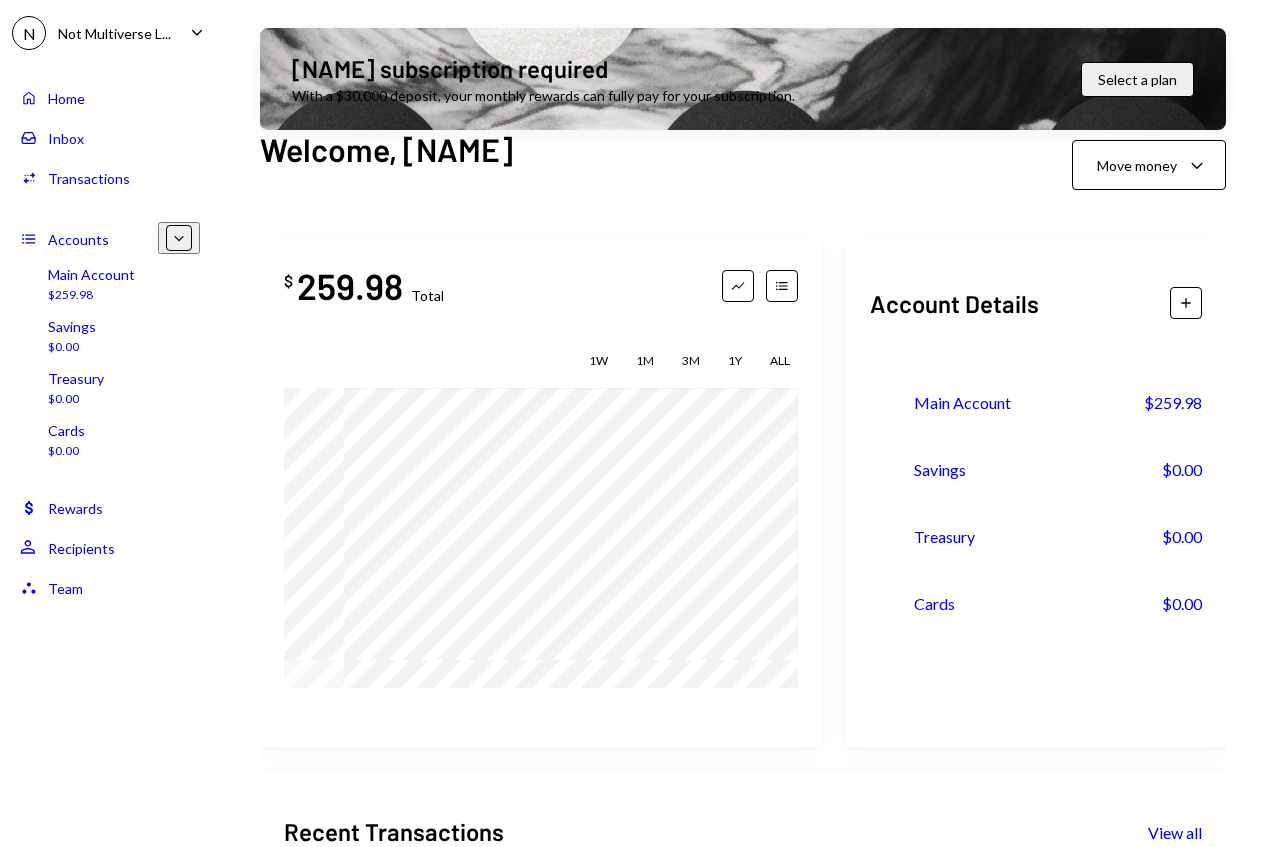 click on "Home Home Inbox Inbox Activities Transactions Accounts Accounts Caret Down Main Account $259.98 Savings $0.00 Treasury $0.00 Cards $0.00 Dollar Rewards User Recipients Team Team" at bounding box center (110, 331) 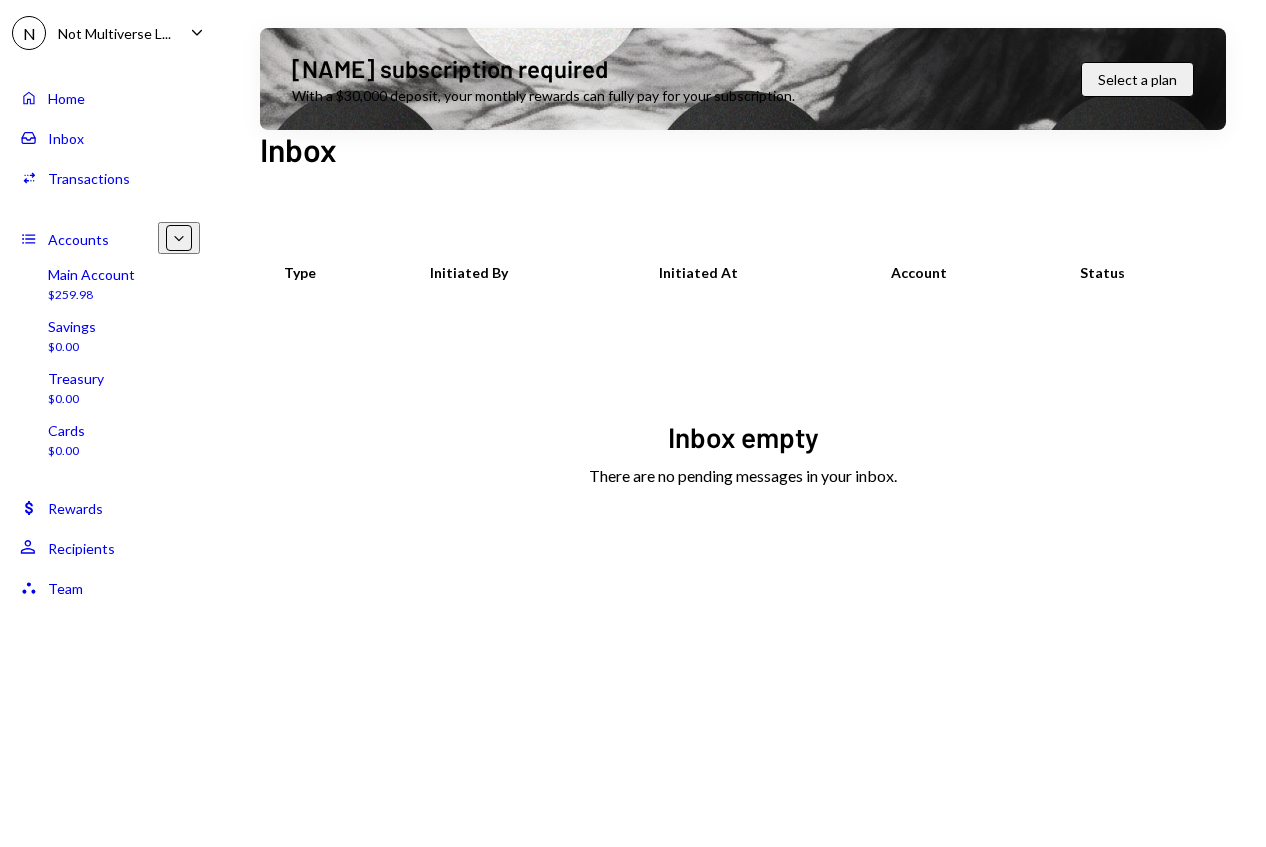 click on "Home Home Inbox Inbox Activities Transactions Accounts Accounts Caret Down Main Account $259.98 Savings $0.00 Treasury $0.00 Cards $0.00 Dollar Rewards User Recipients Team Team" at bounding box center [110, 331] 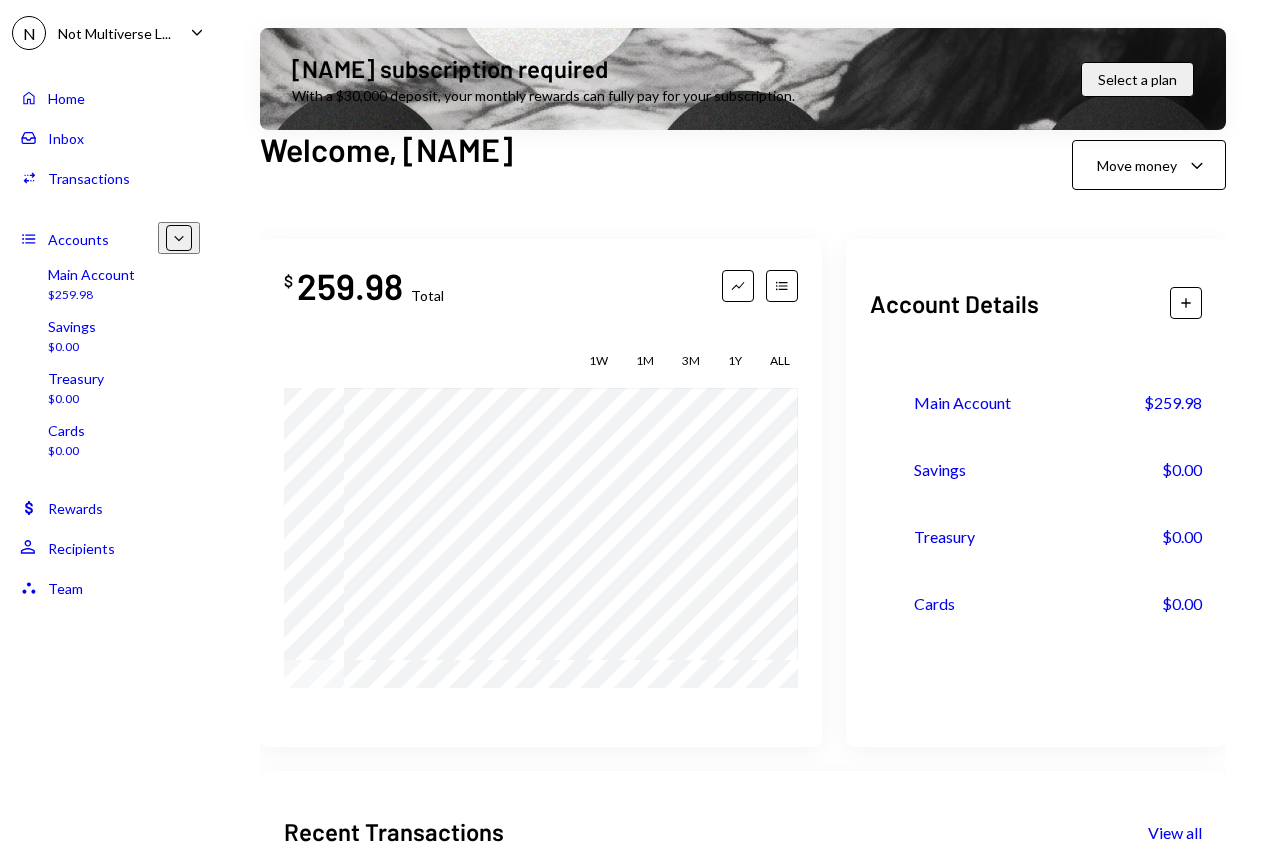 click on "Inbox Inbox" at bounding box center (110, 138) 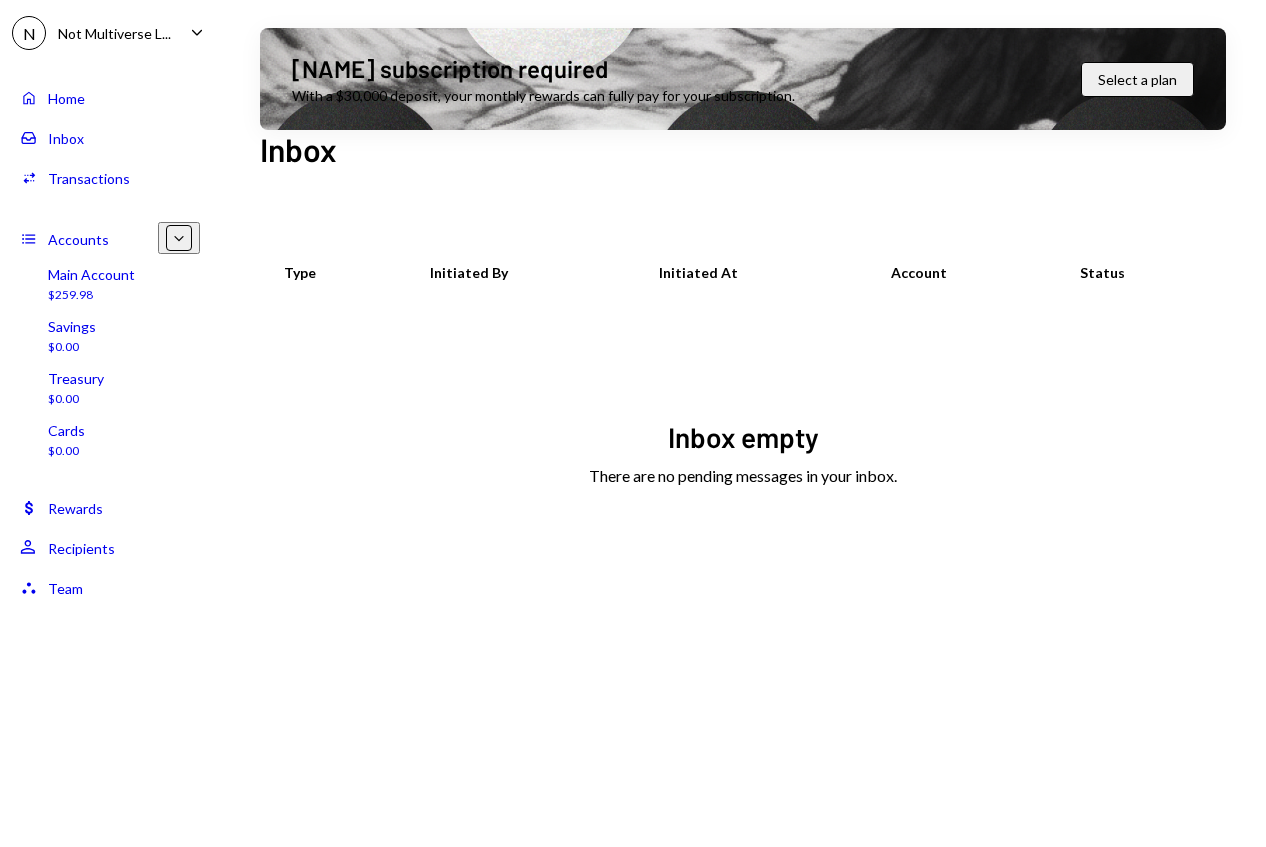 click on "Activities Transactions" at bounding box center [110, 178] 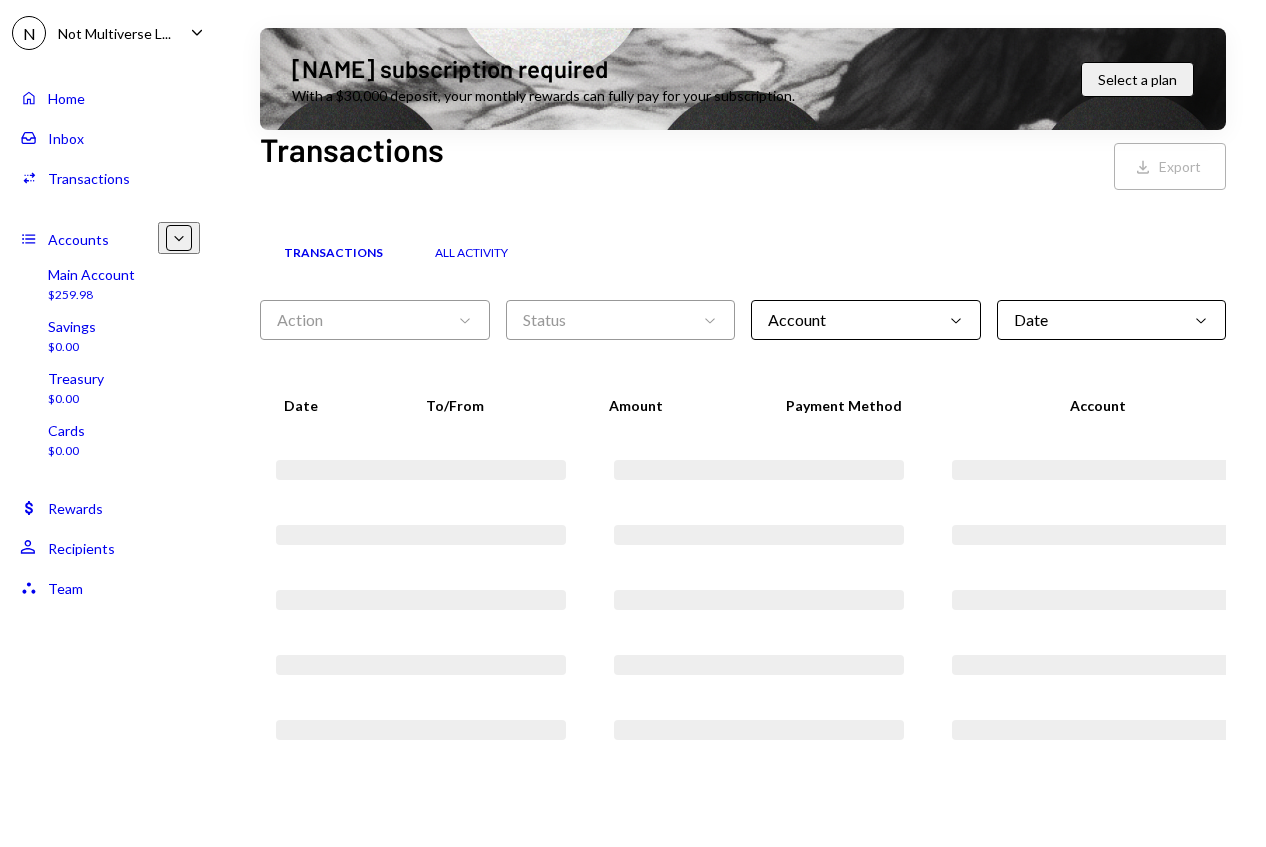 click on "Home Home" at bounding box center [110, 98] 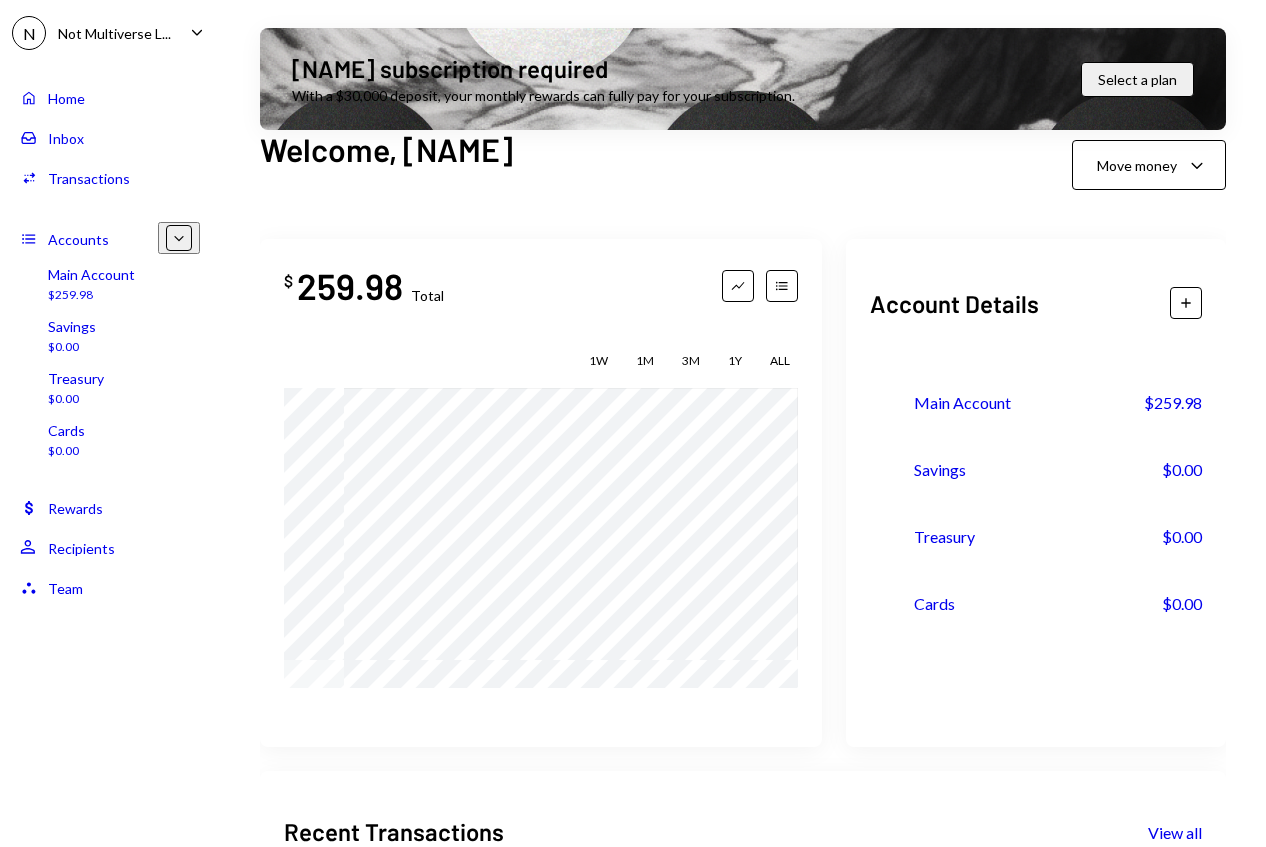 click on "Inbox Inbox" at bounding box center [110, 138] 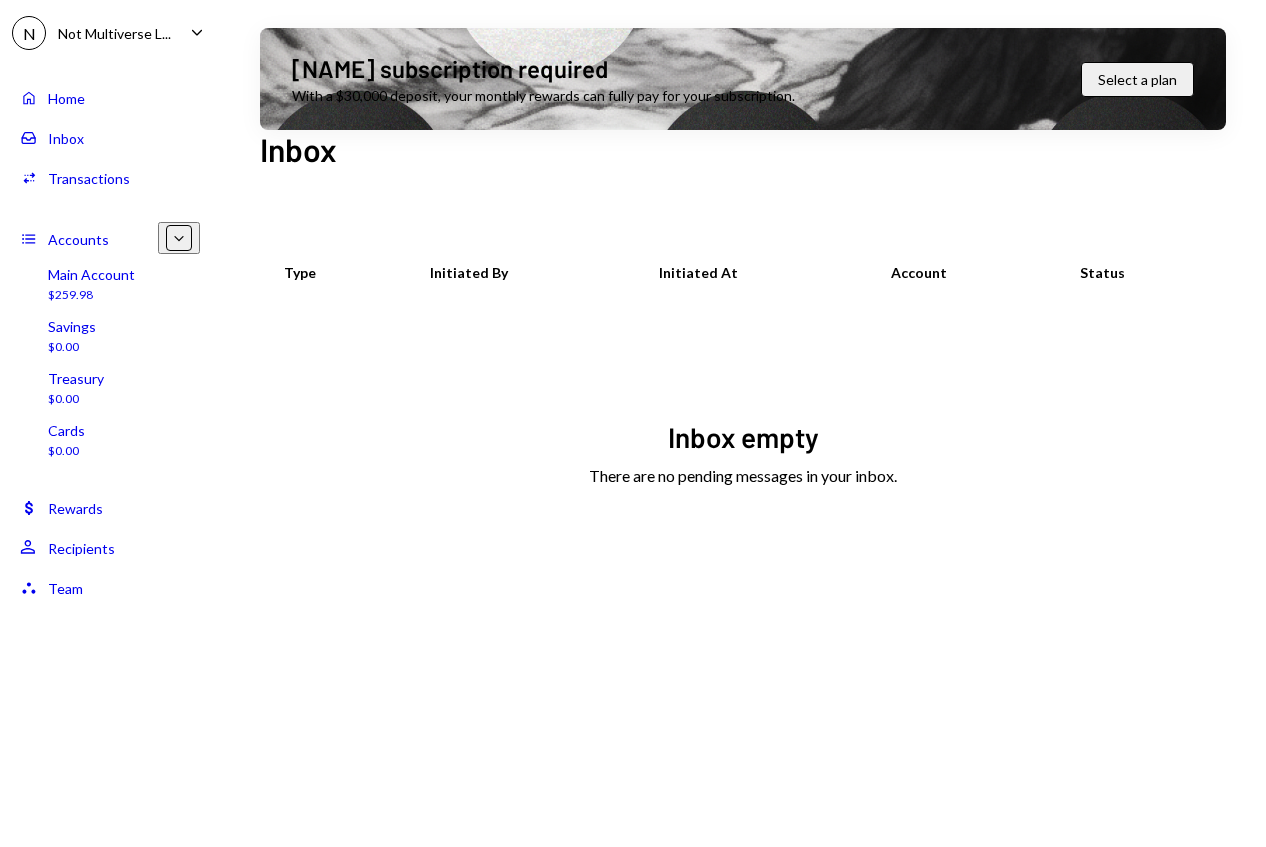 click on "Home Home Inbox Inbox Activities Transactions Accounts Accounts Caret Down Main Account $259.98 Savings $0.00 Treasury $0.00 Cards $0.00 Dollar Rewards User Recipients Team Team" at bounding box center (110, 331) 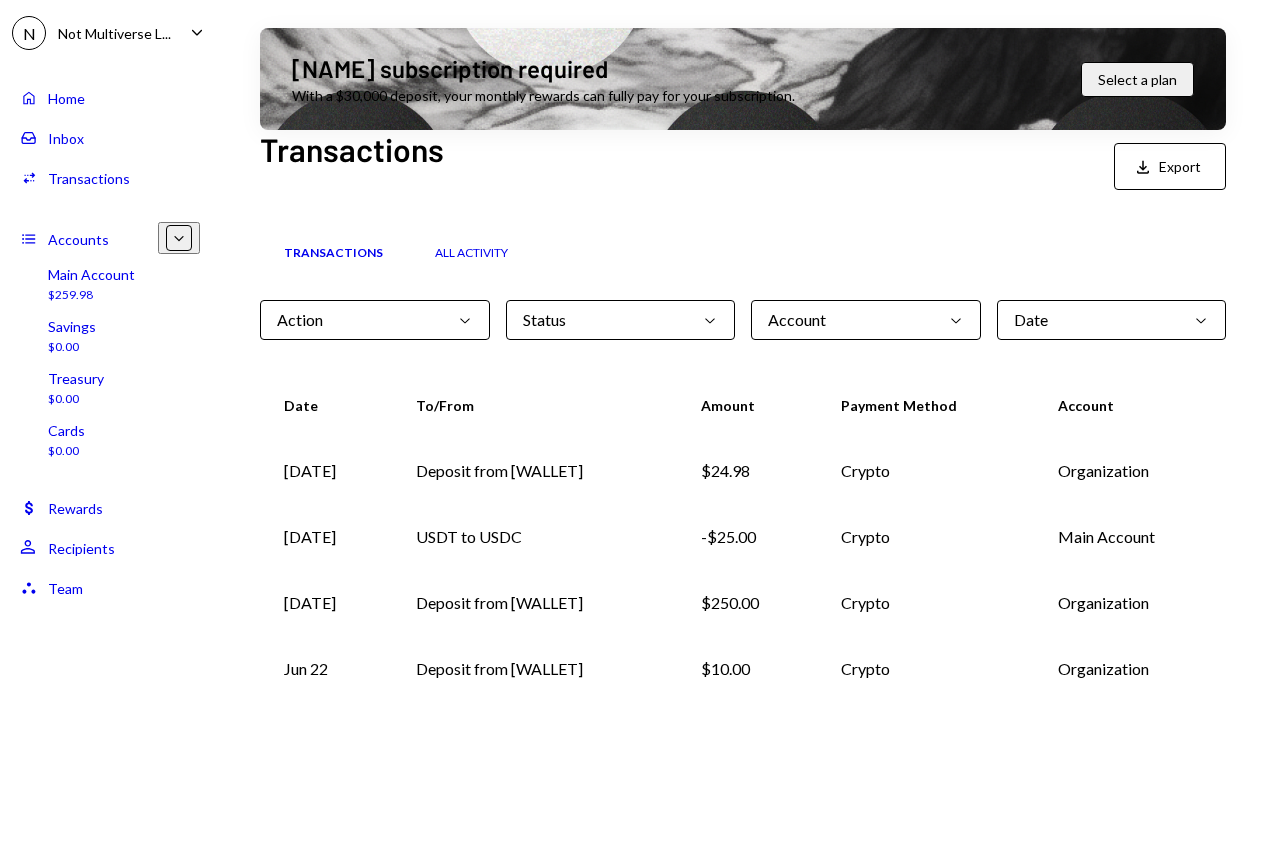 click on "Inbox Inbox" at bounding box center (110, 138) 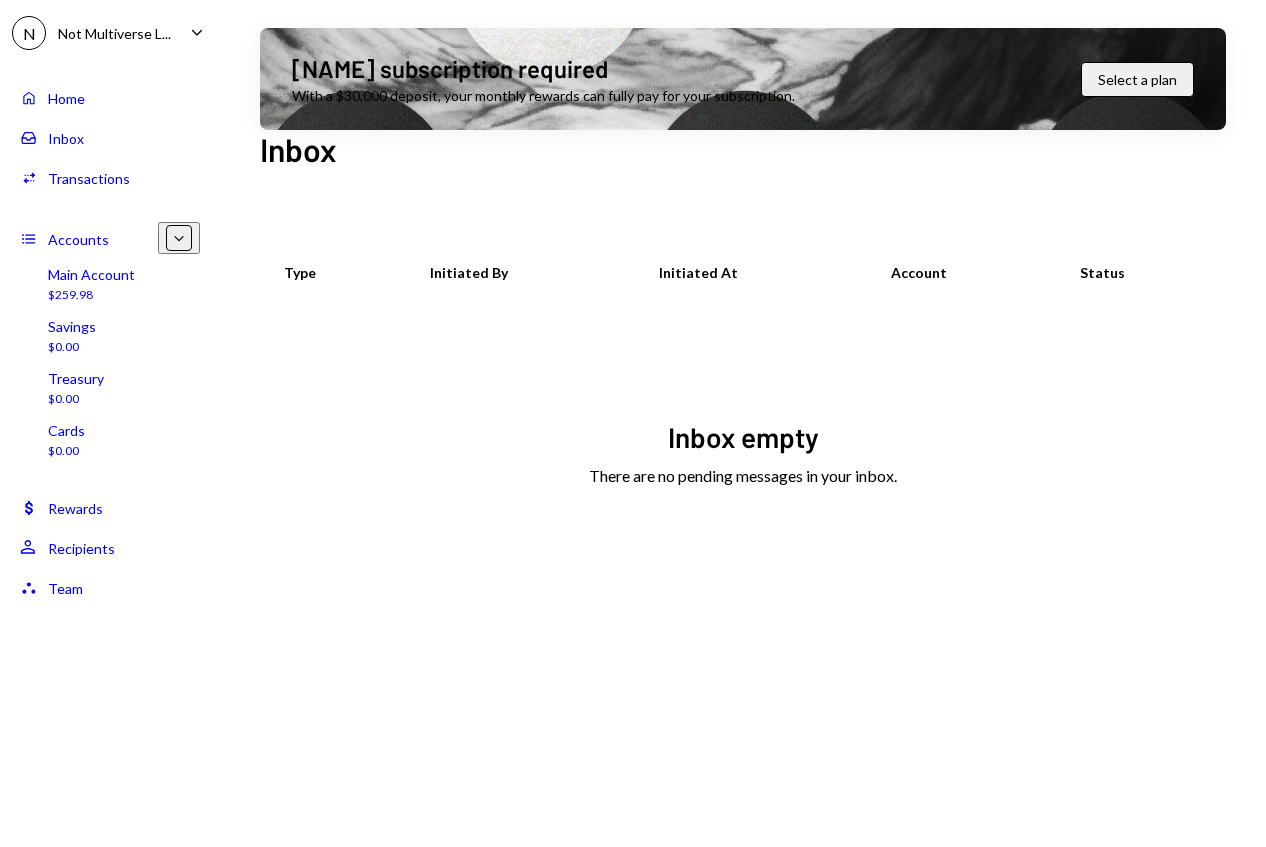 click on "Inbox Inbox" at bounding box center [110, 138] 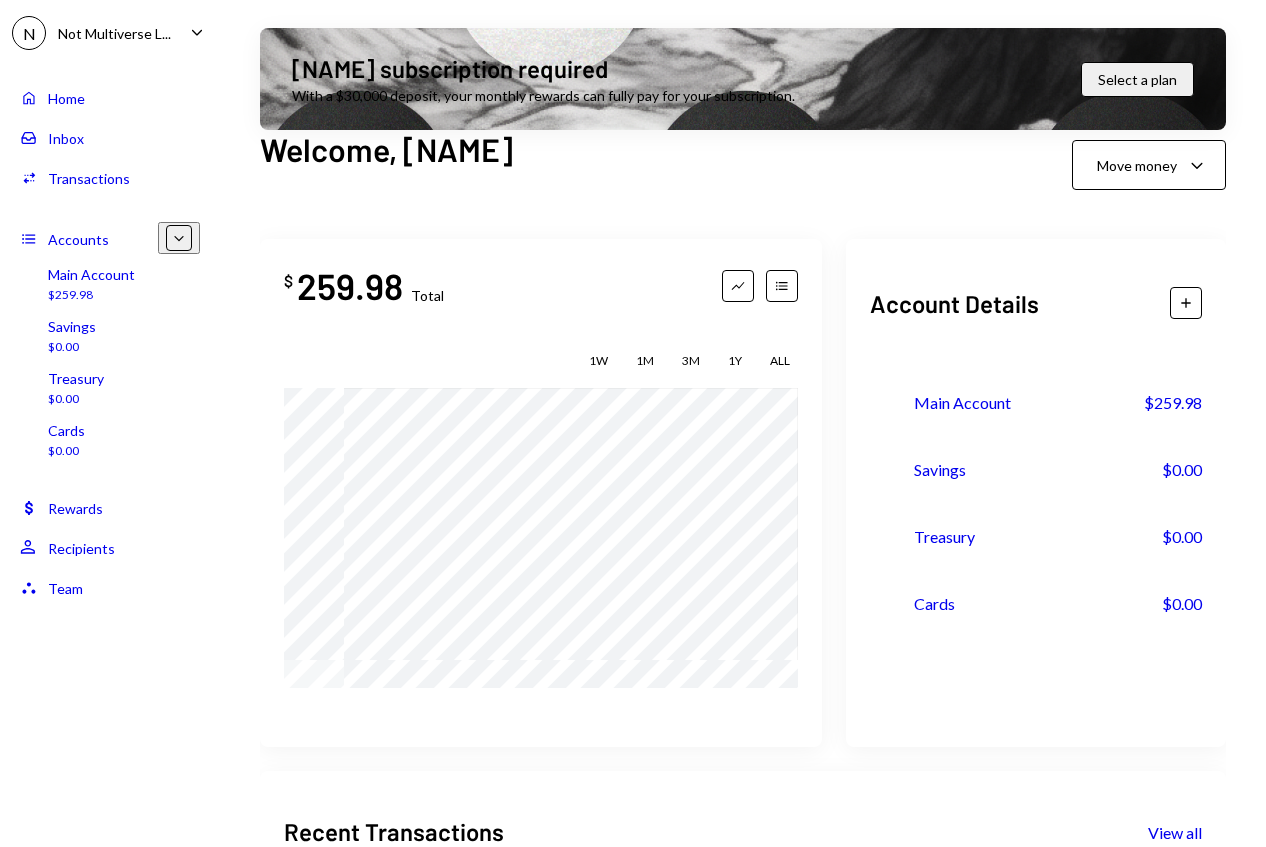 click on "Not Multiverse L..." at bounding box center (114, 33) 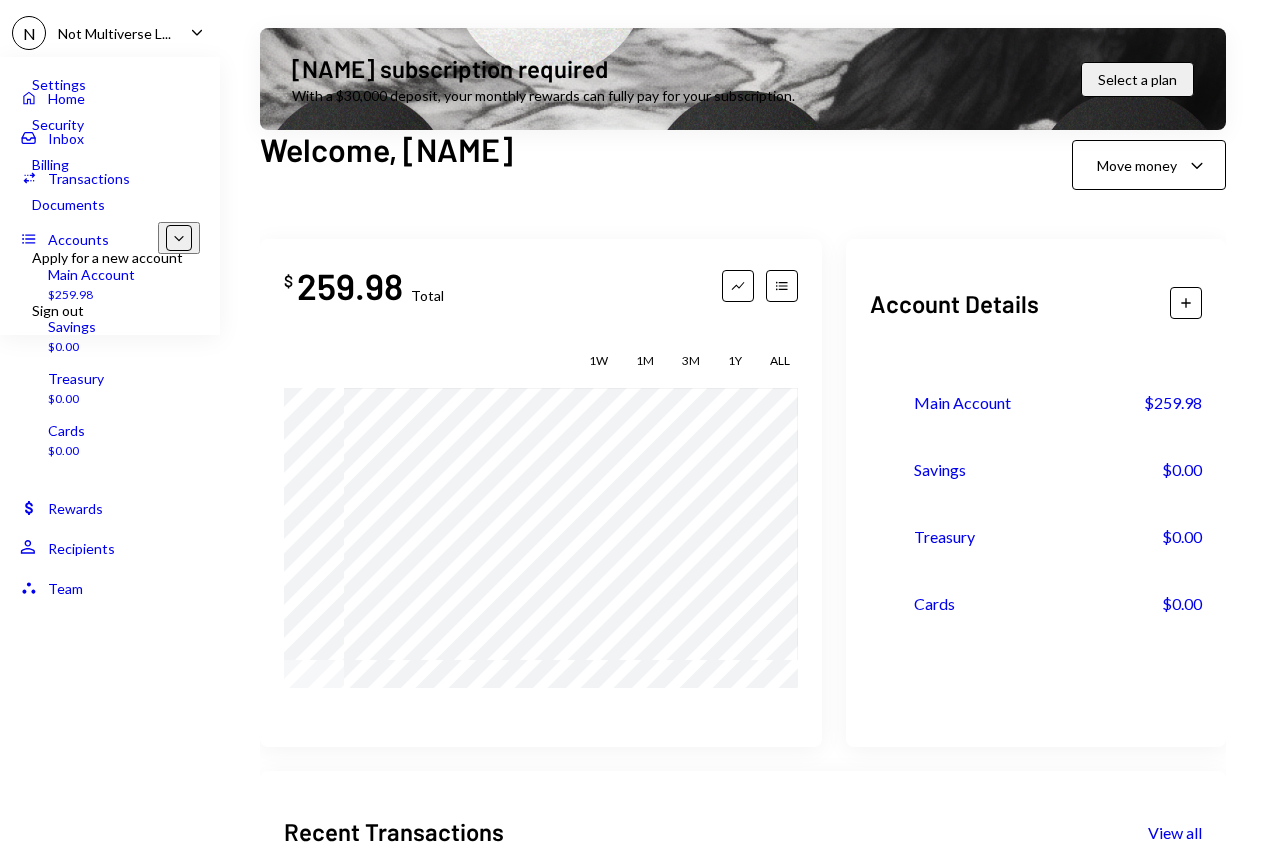 click on "Not Multiverse L..." at bounding box center (114, 33) 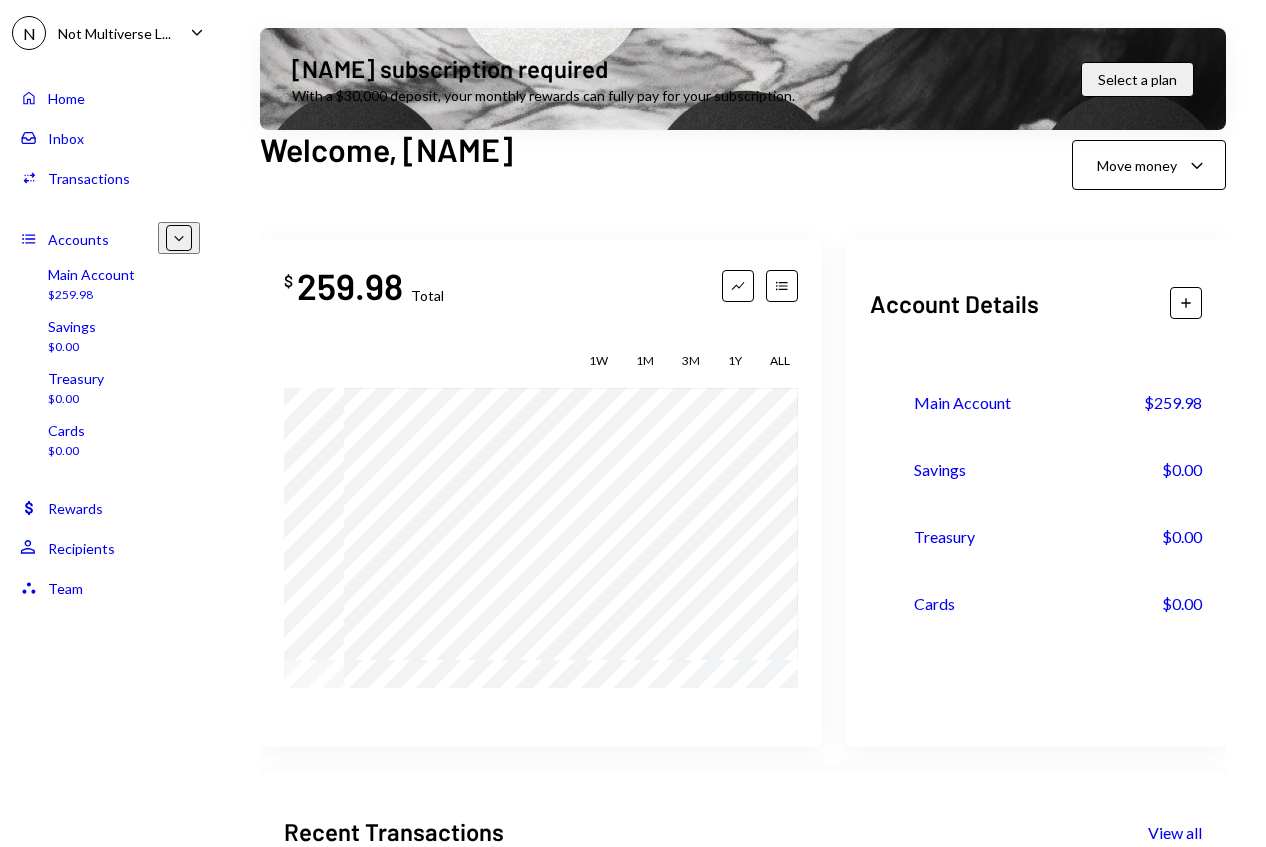click on "Home Home" at bounding box center [110, 98] 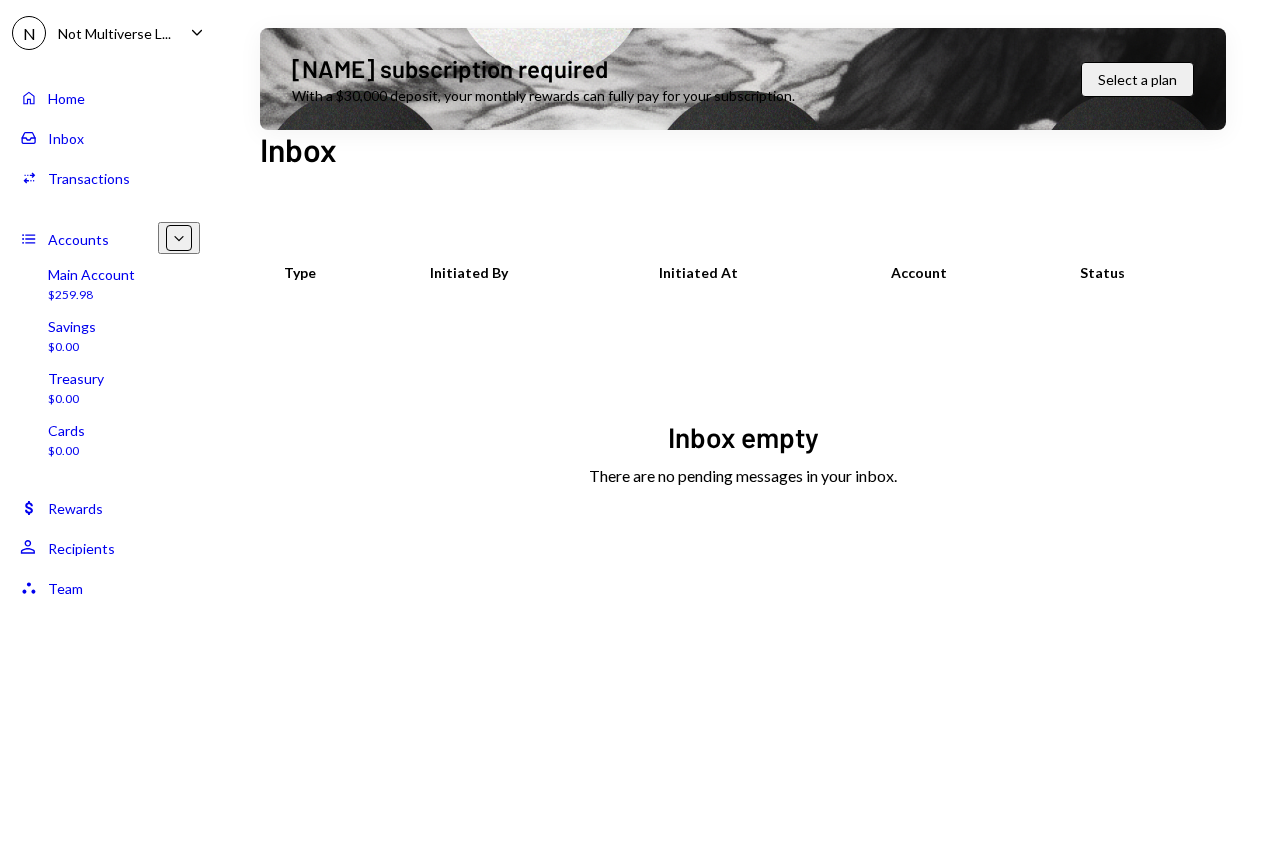 click on "Activities Transactions" at bounding box center [110, 178] 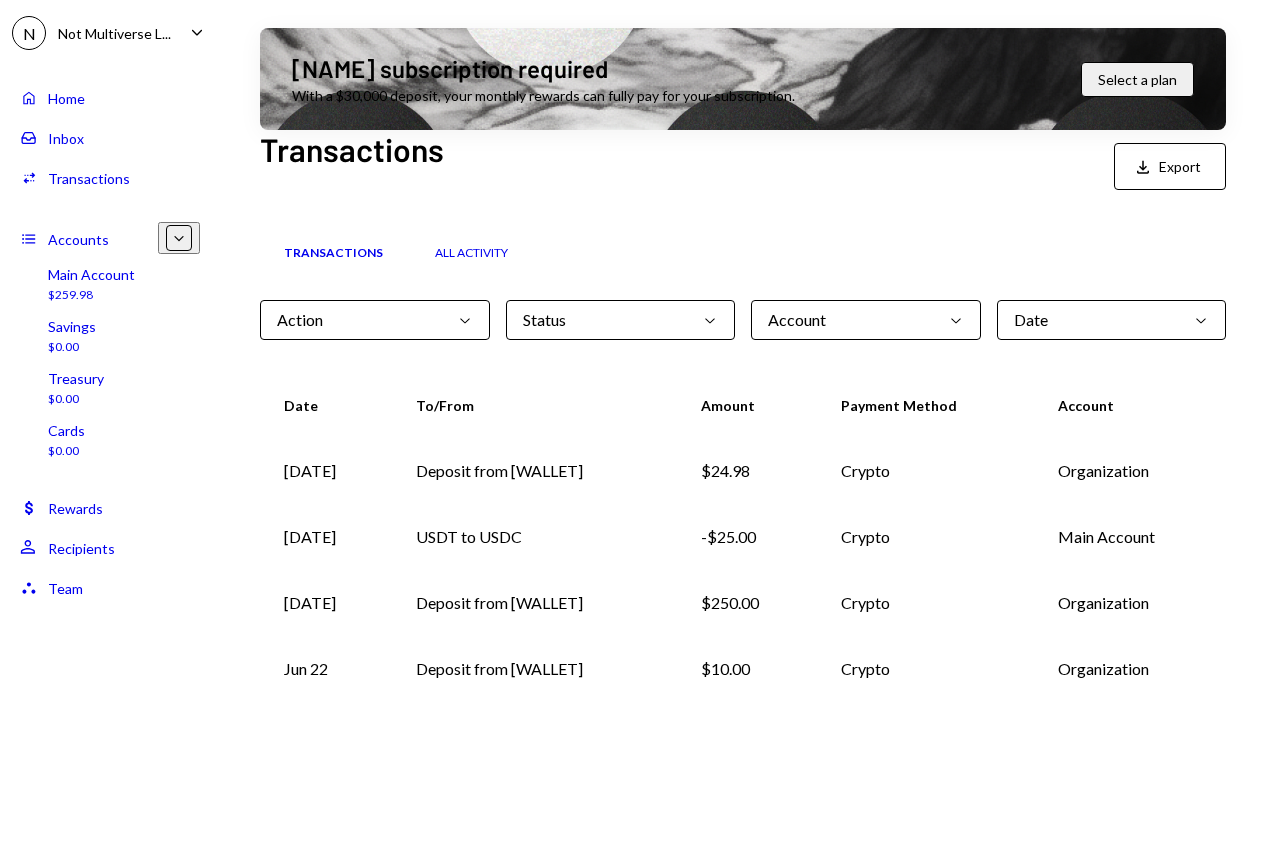 click on "Inbox Inbox" at bounding box center (110, 137) 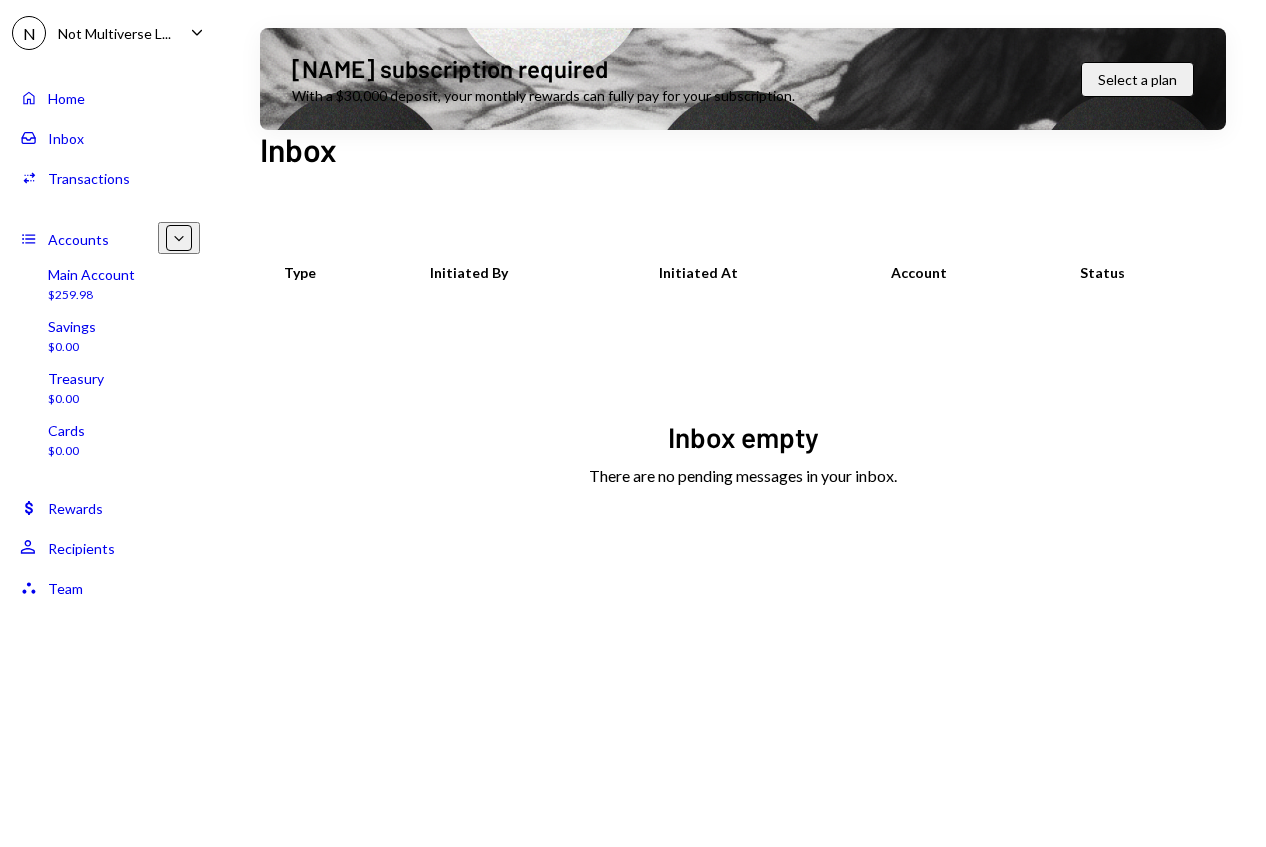 click on "Home Home" at bounding box center [110, 98] 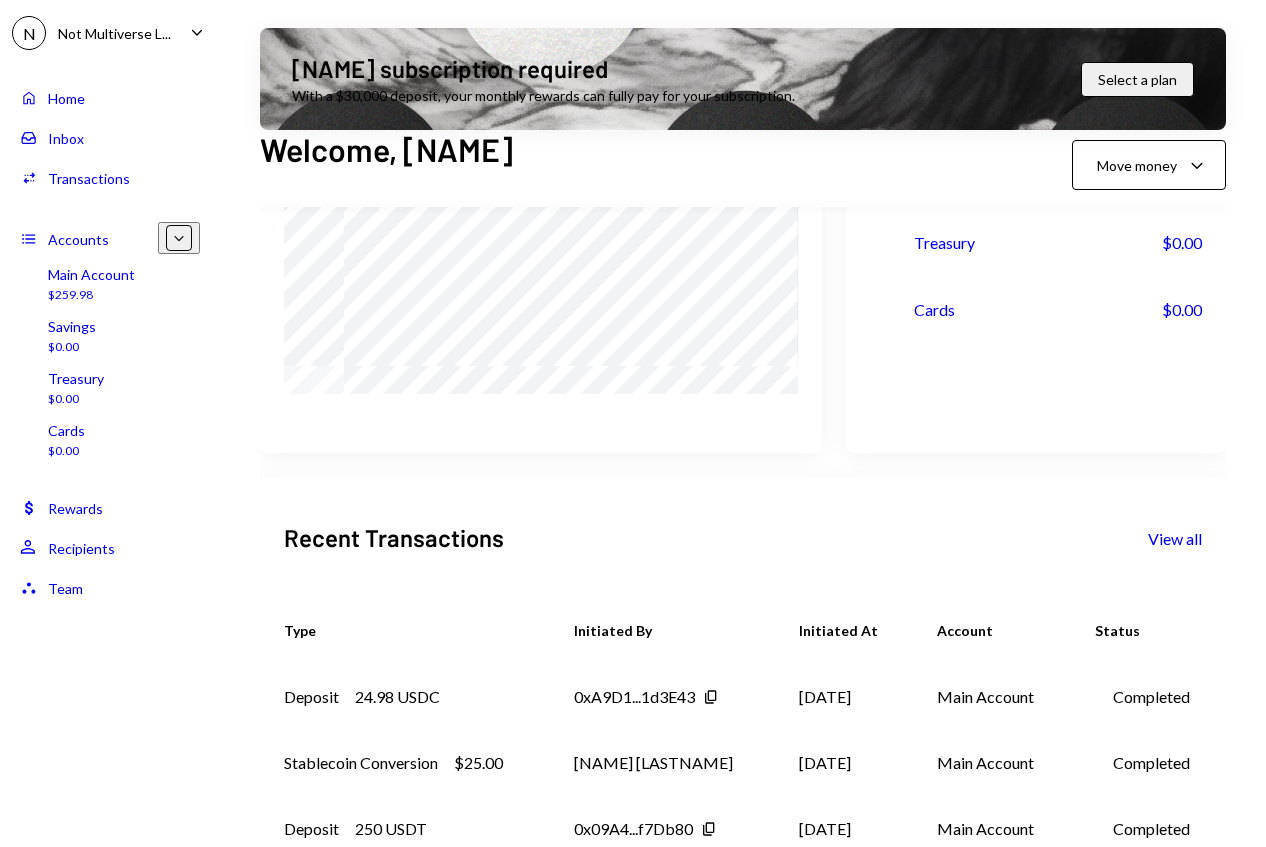 scroll, scrollTop: 0, scrollLeft: 0, axis: both 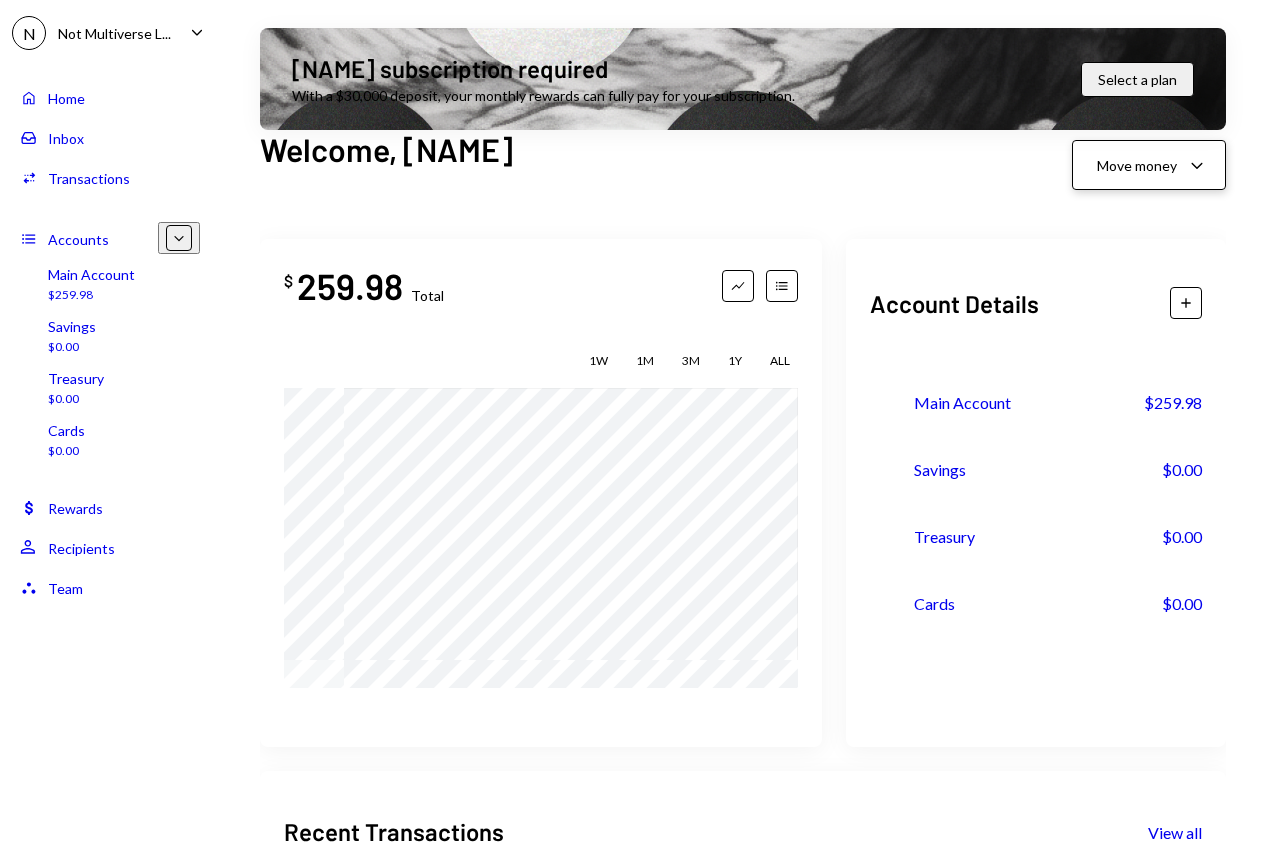 click on "Move money Caret Down" at bounding box center (1149, 165) 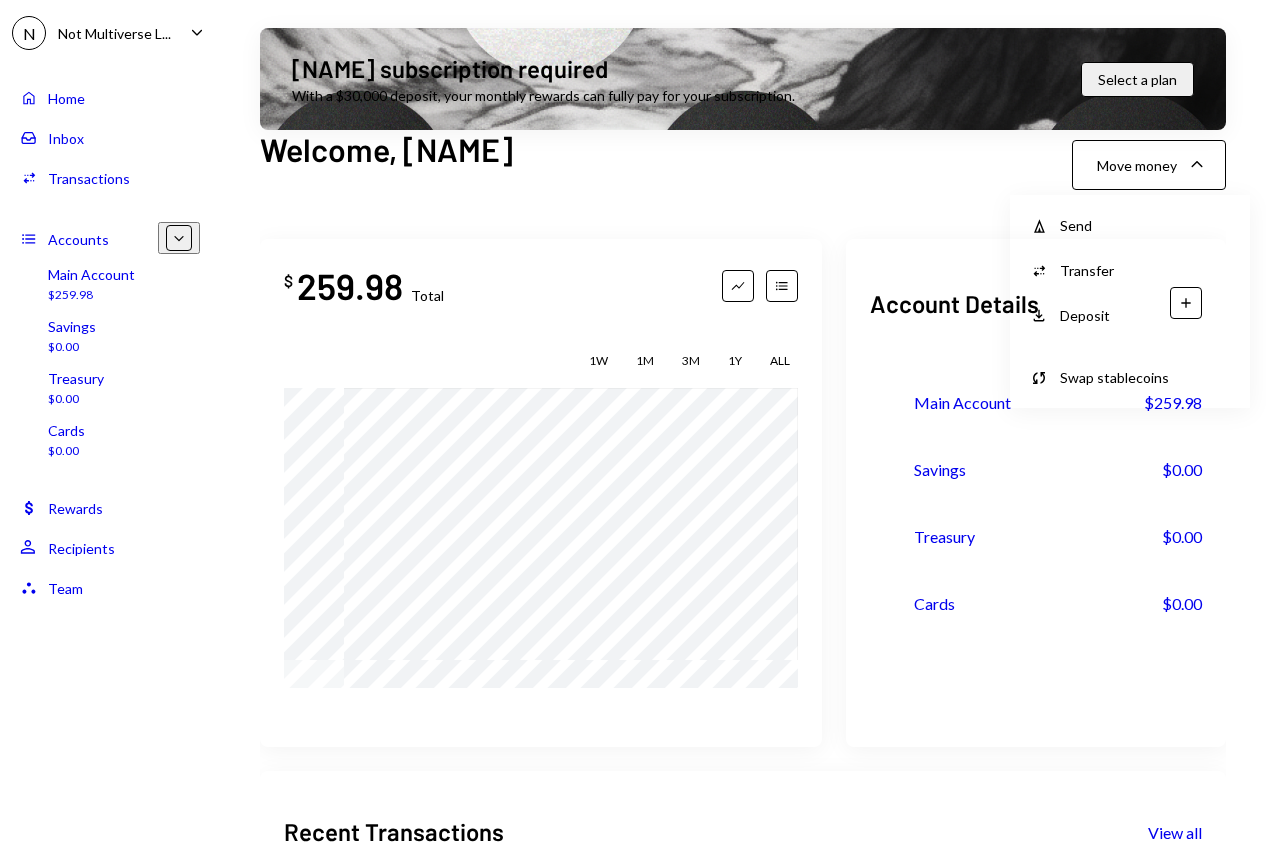click on "Send" at bounding box center (1145, 225) 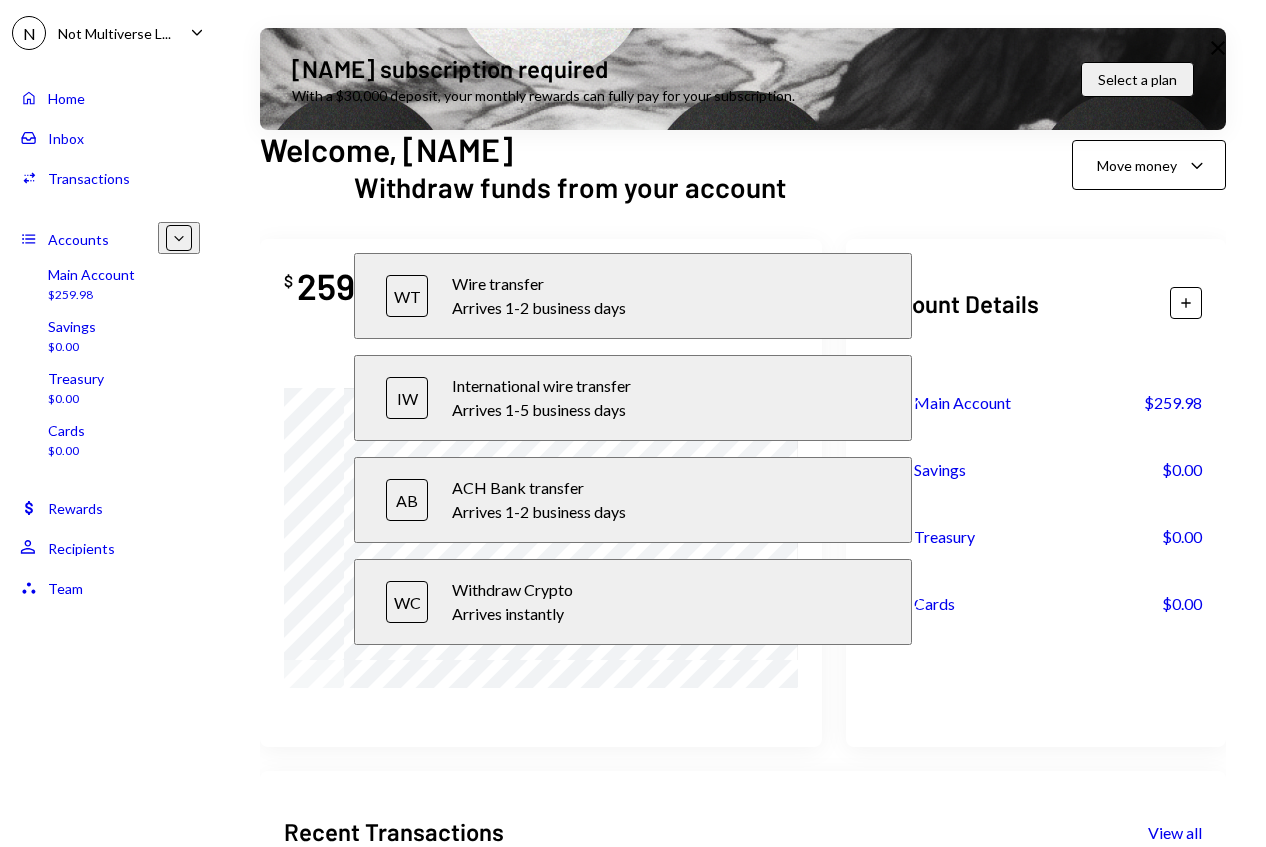 click on "International wire transfer" at bounding box center (666, 284) 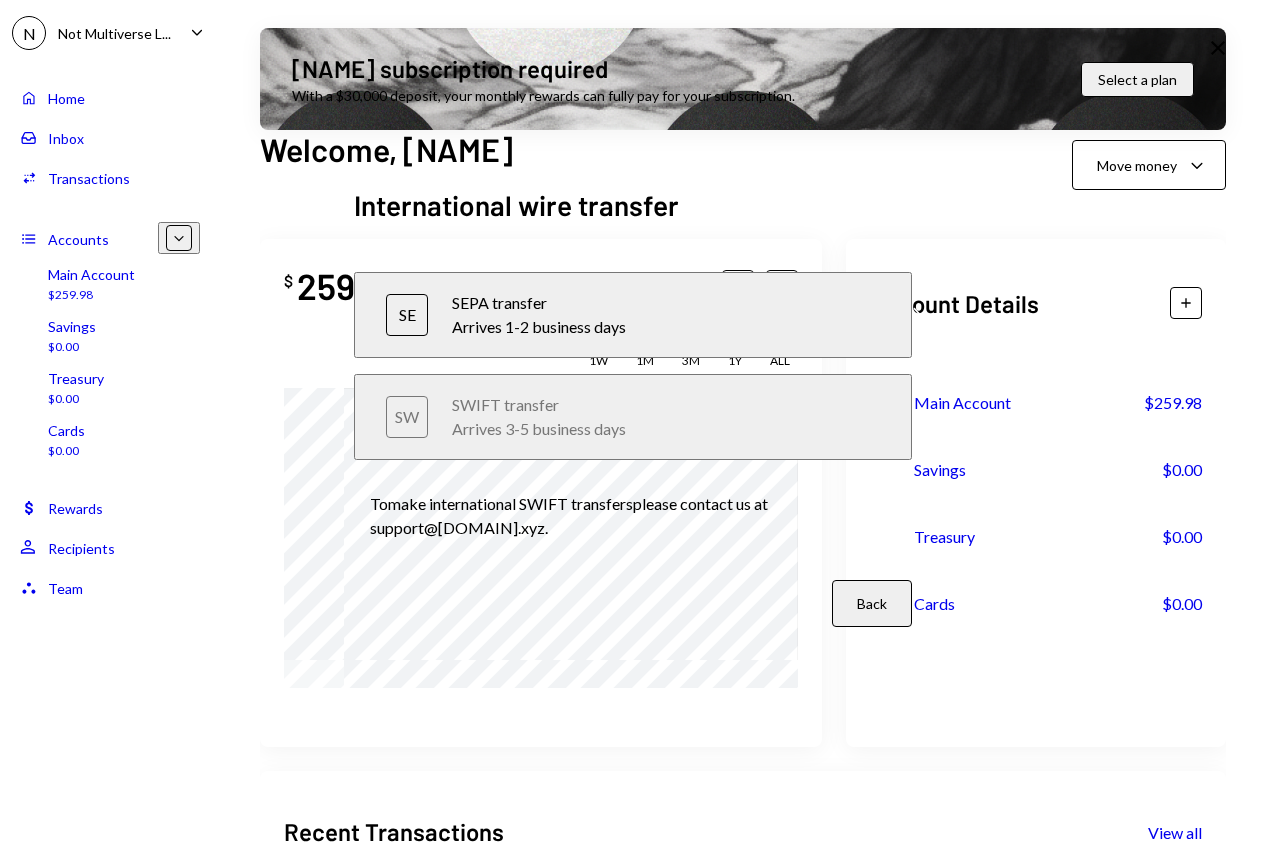 click on "Arrives 3-5 business days" at bounding box center (666, 429) 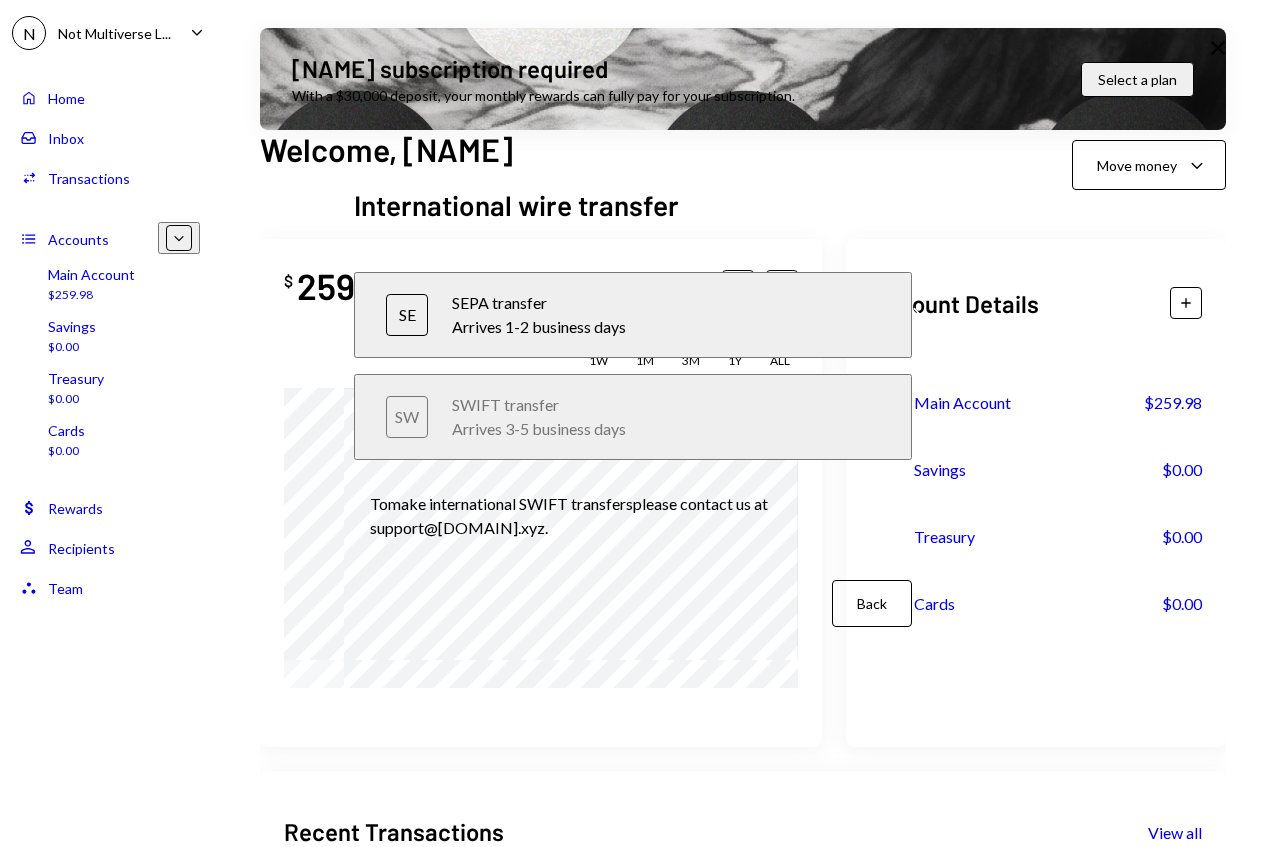 click on "Back" at bounding box center [872, 603] 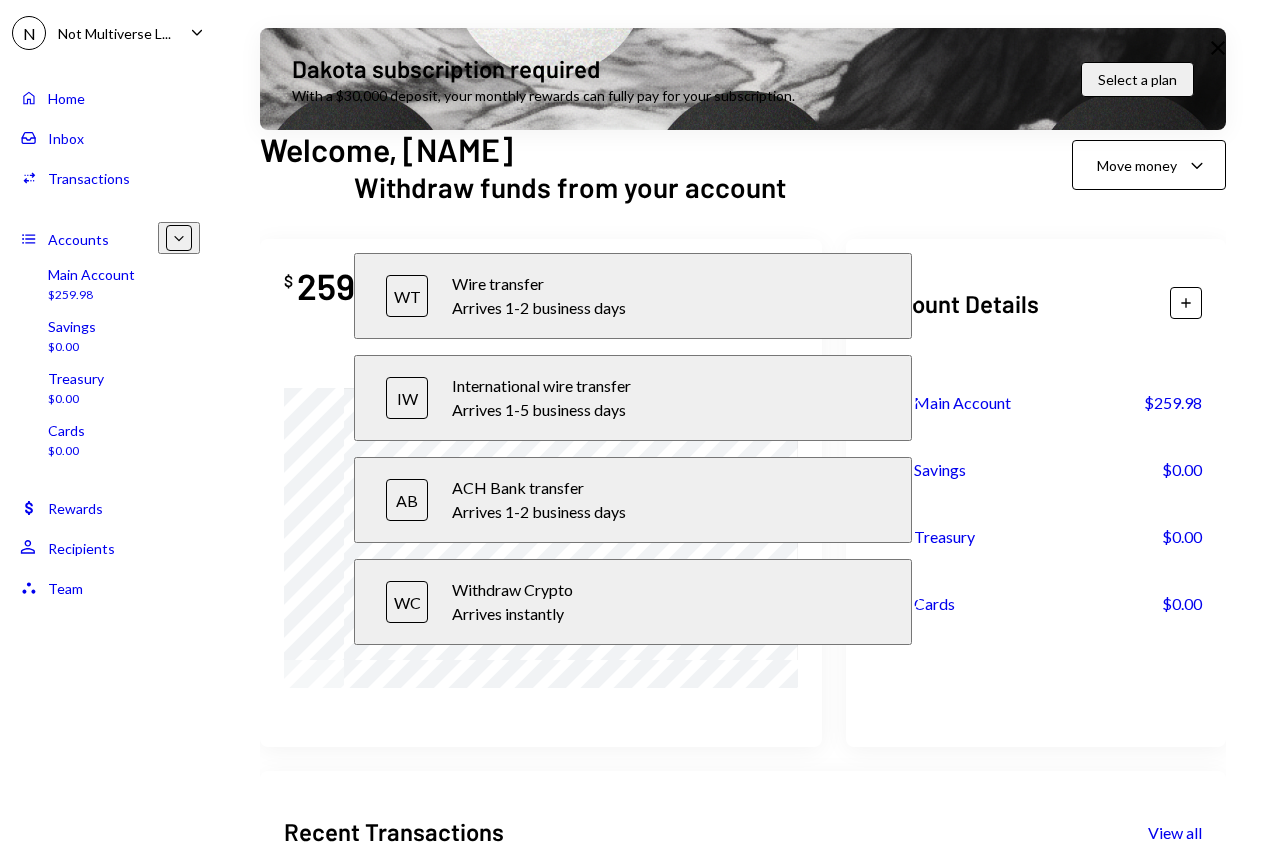 scroll, scrollTop: 0, scrollLeft: 0, axis: both 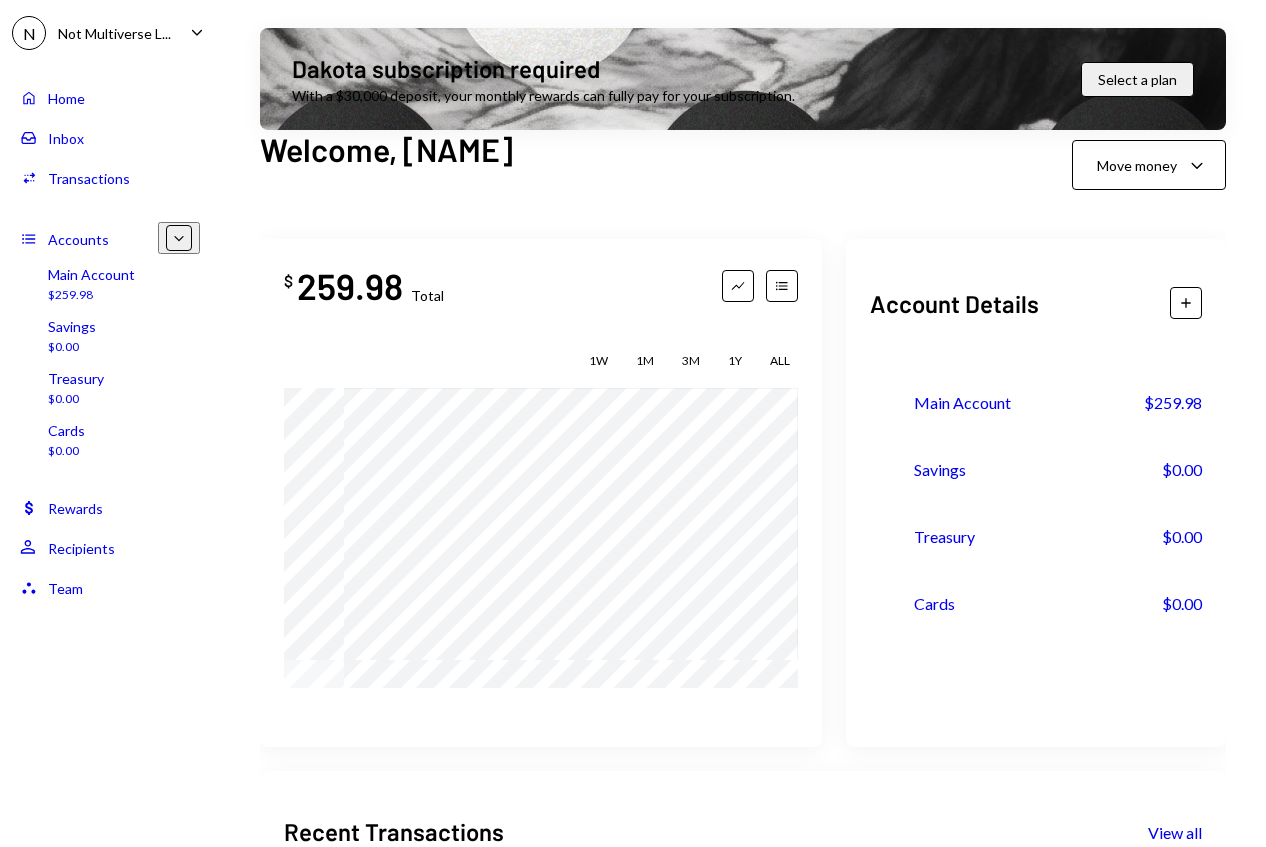 click on "Home Home" at bounding box center (110, 98) 